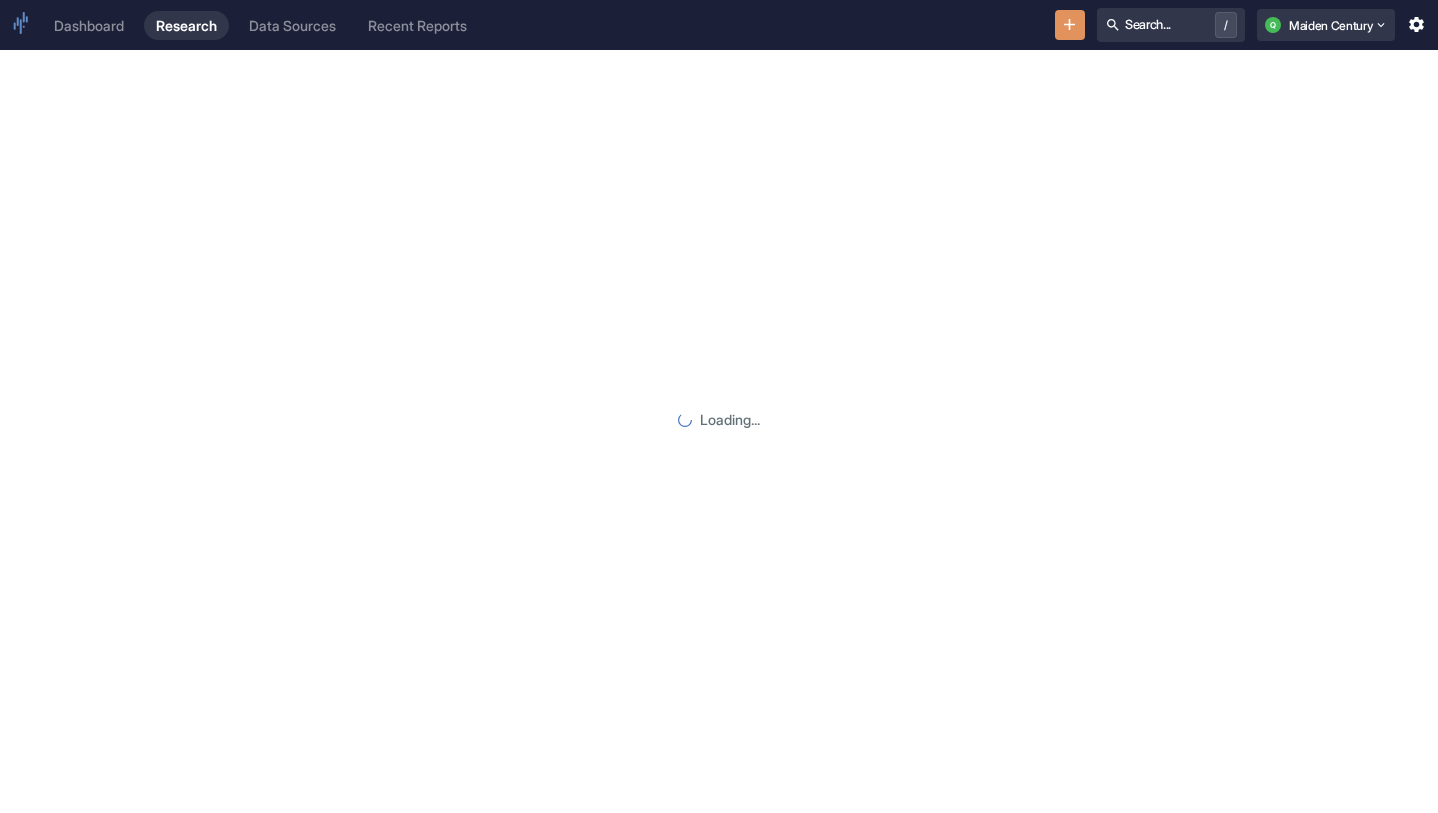 scroll, scrollTop: 0, scrollLeft: 0, axis: both 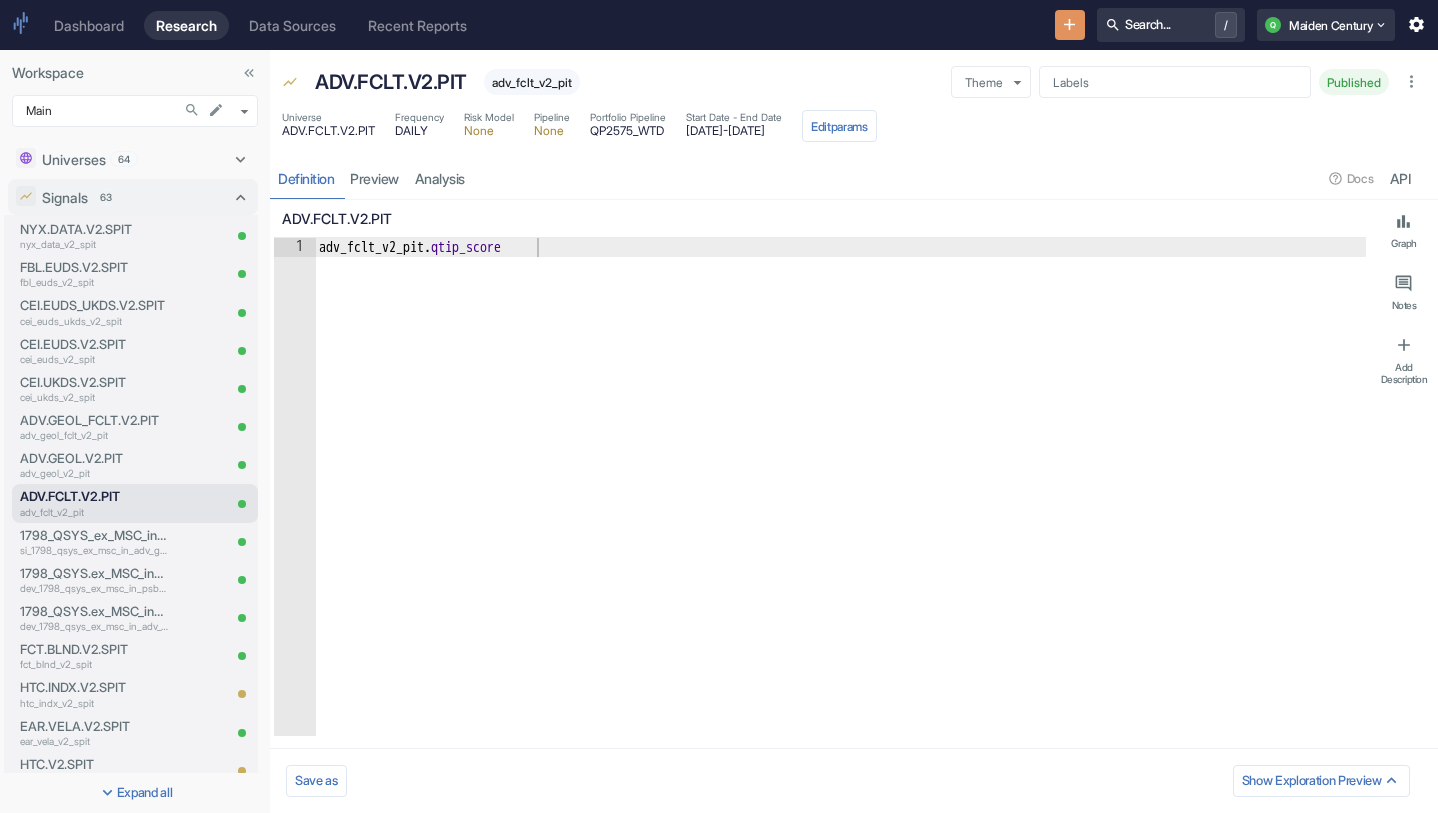 click at bounding box center (1070, 25) 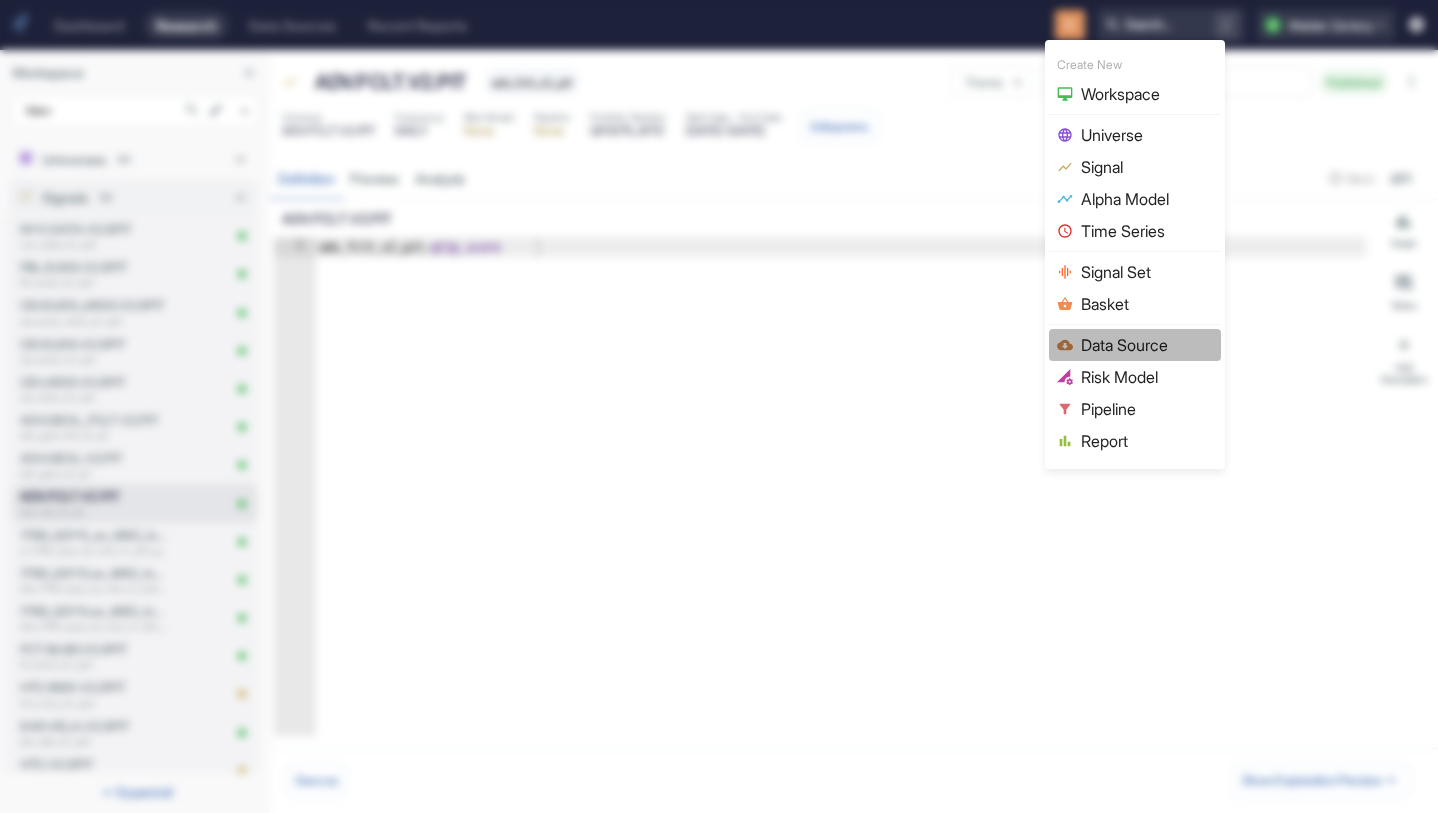 click on "Data Source" at bounding box center (1135, 345) 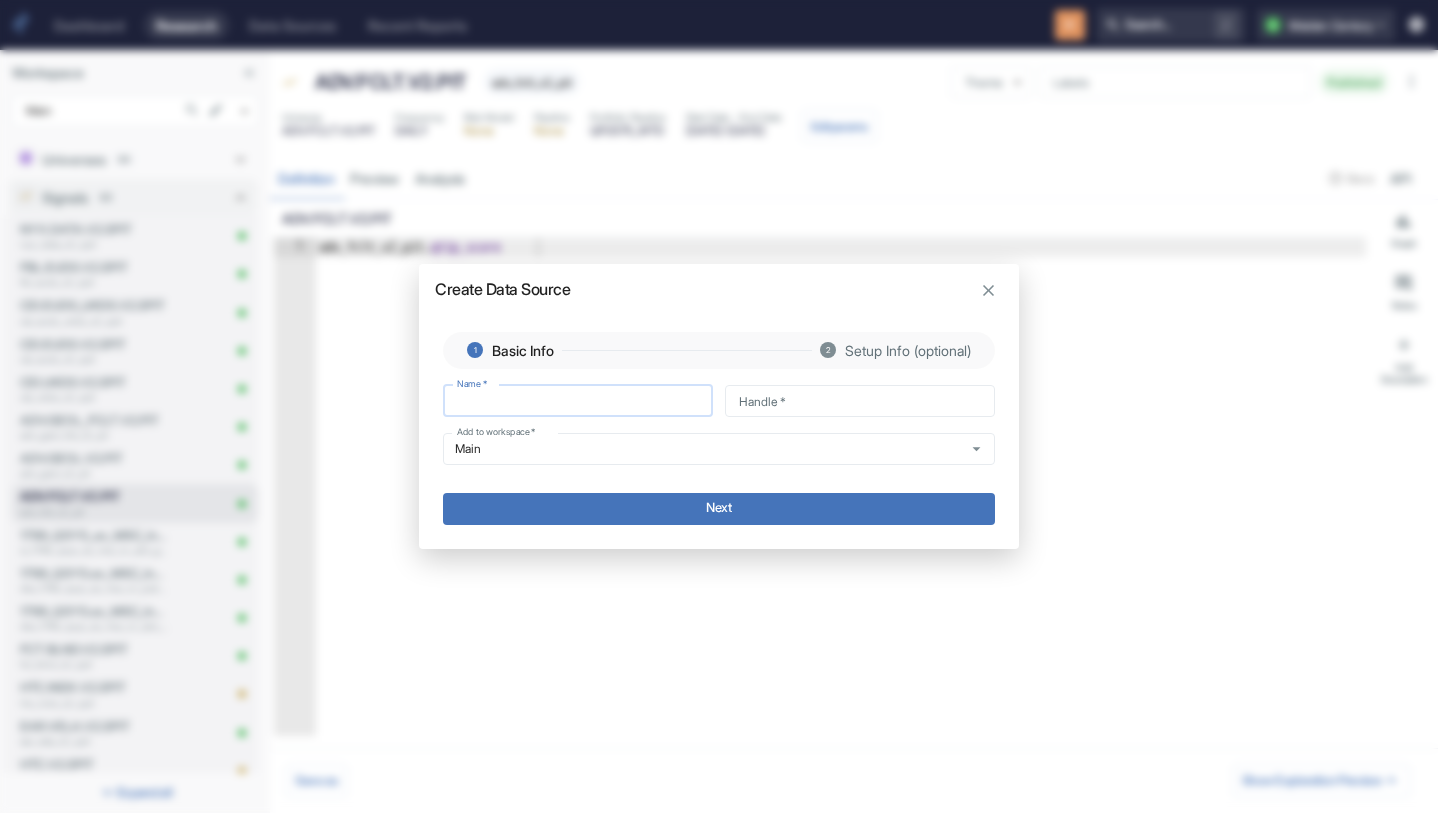 click on "Name   *" at bounding box center (578, 401) 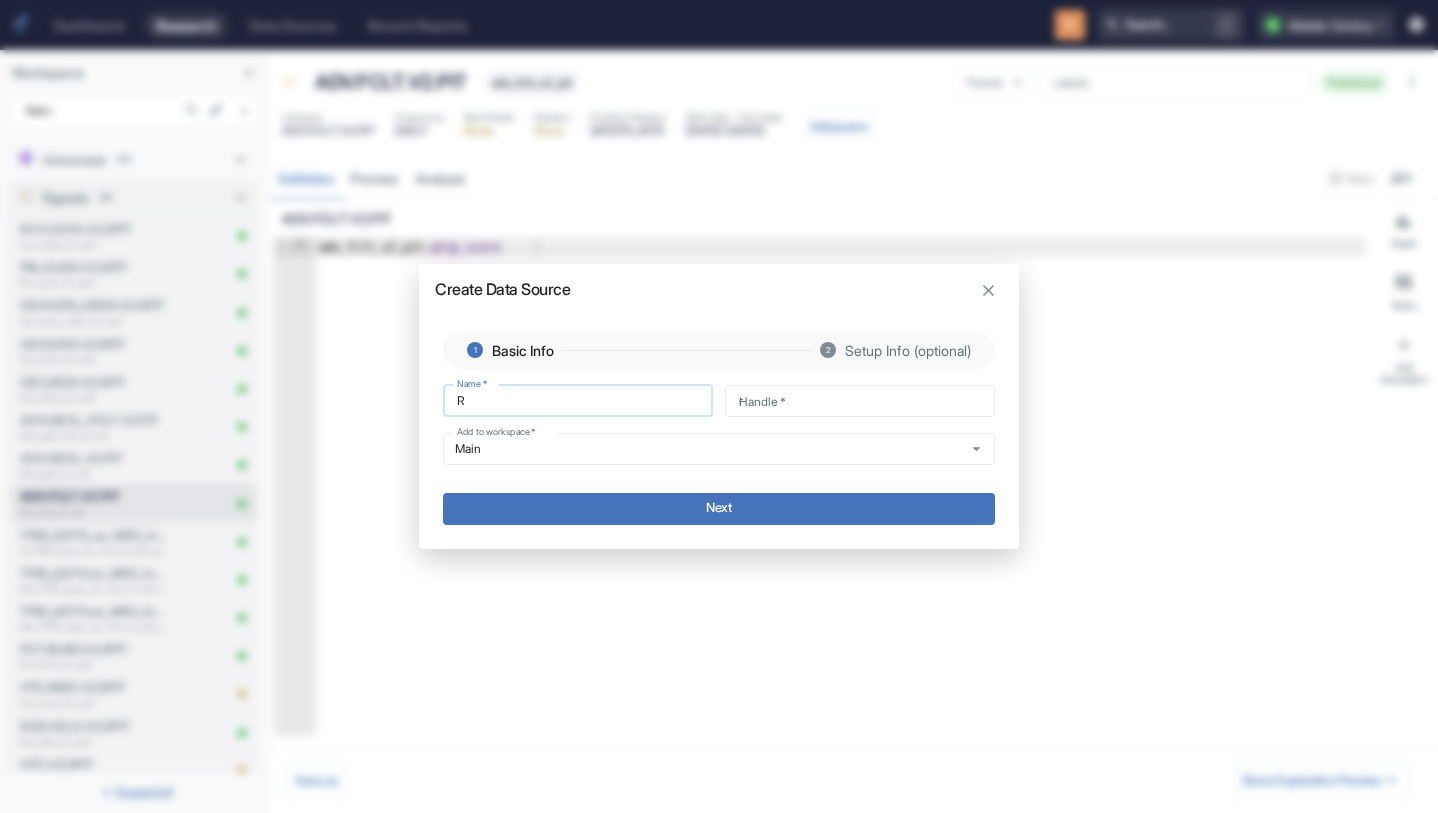 type on "RP" 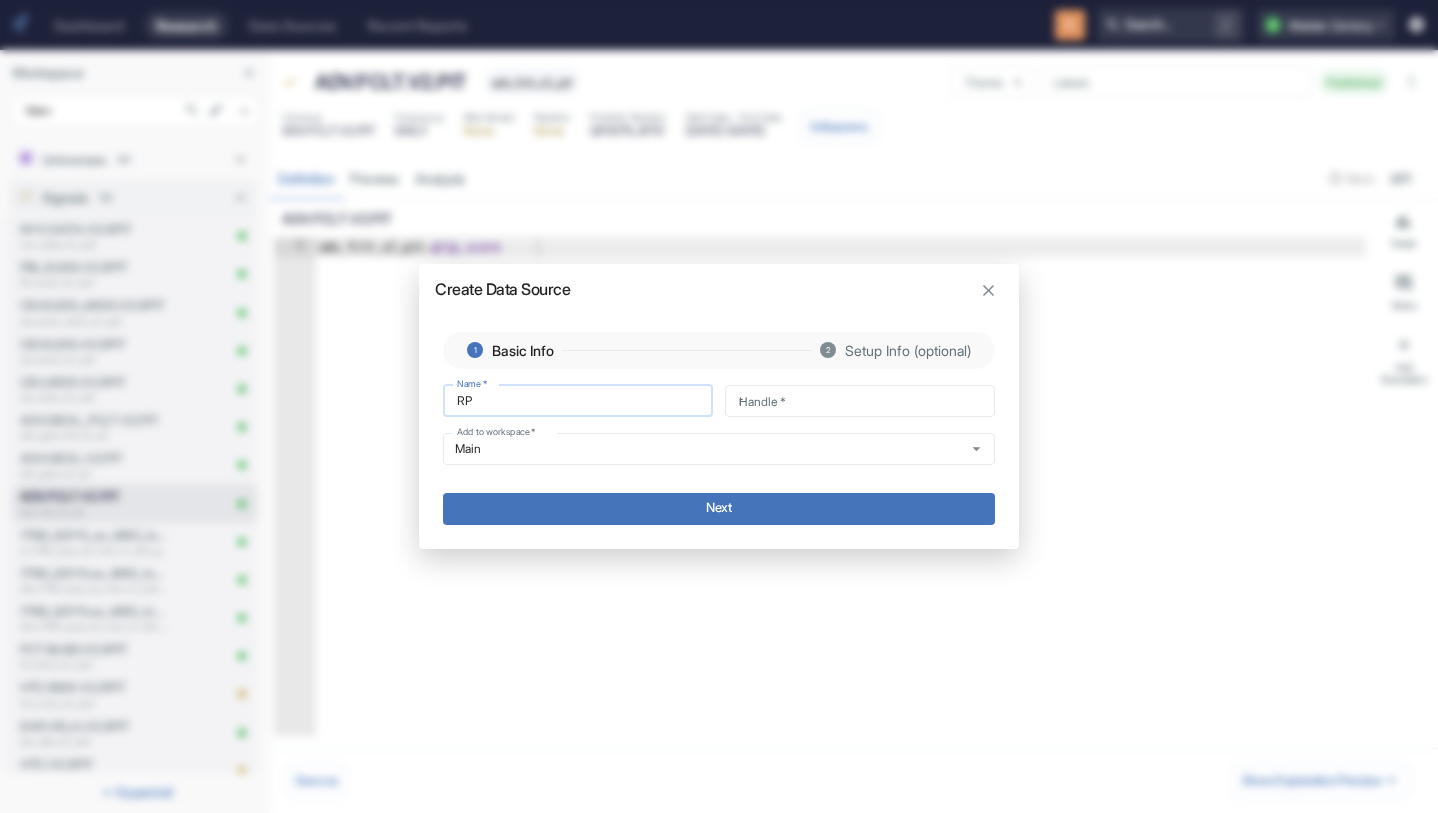 type on "rp" 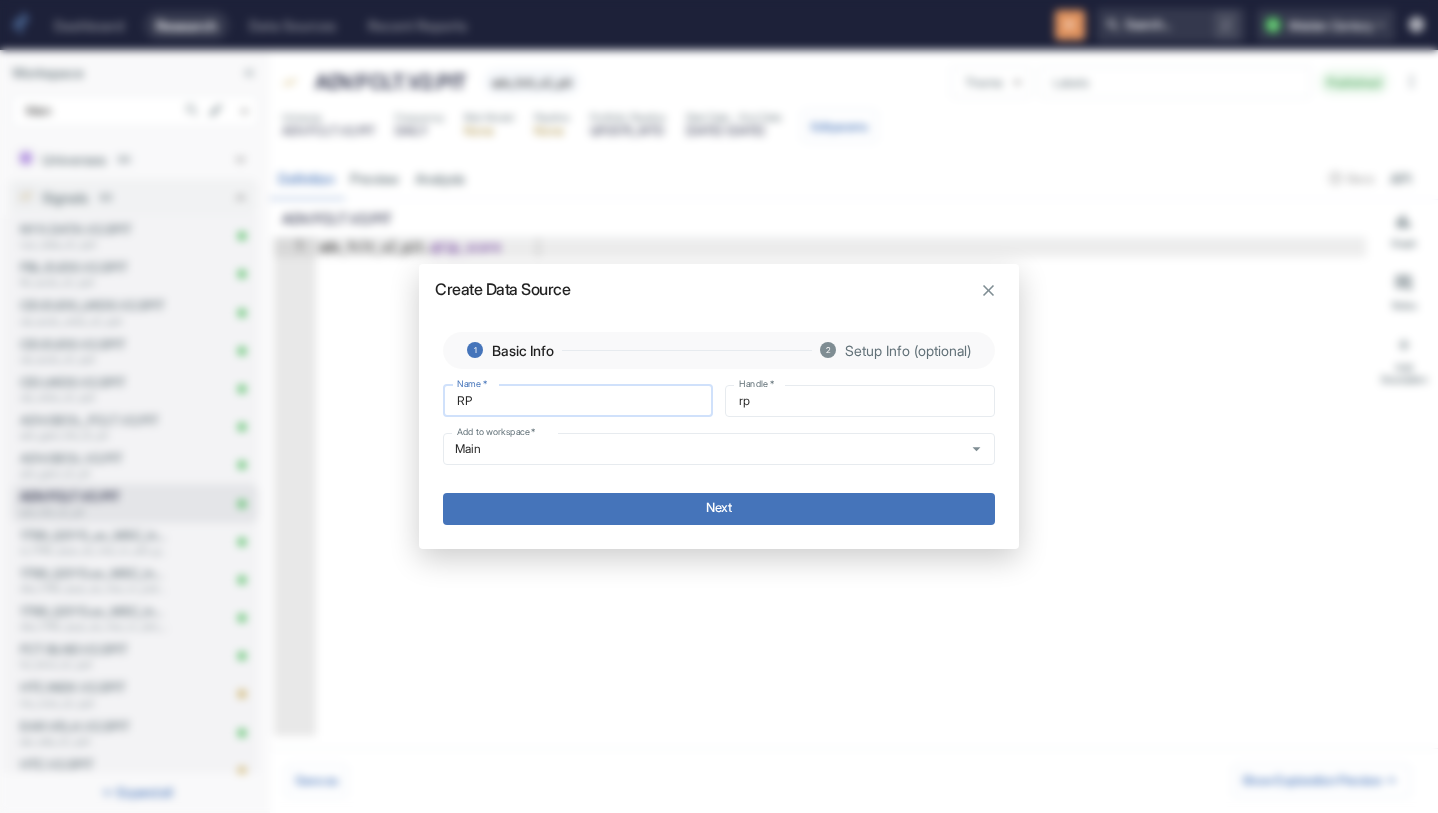 type on "RPV" 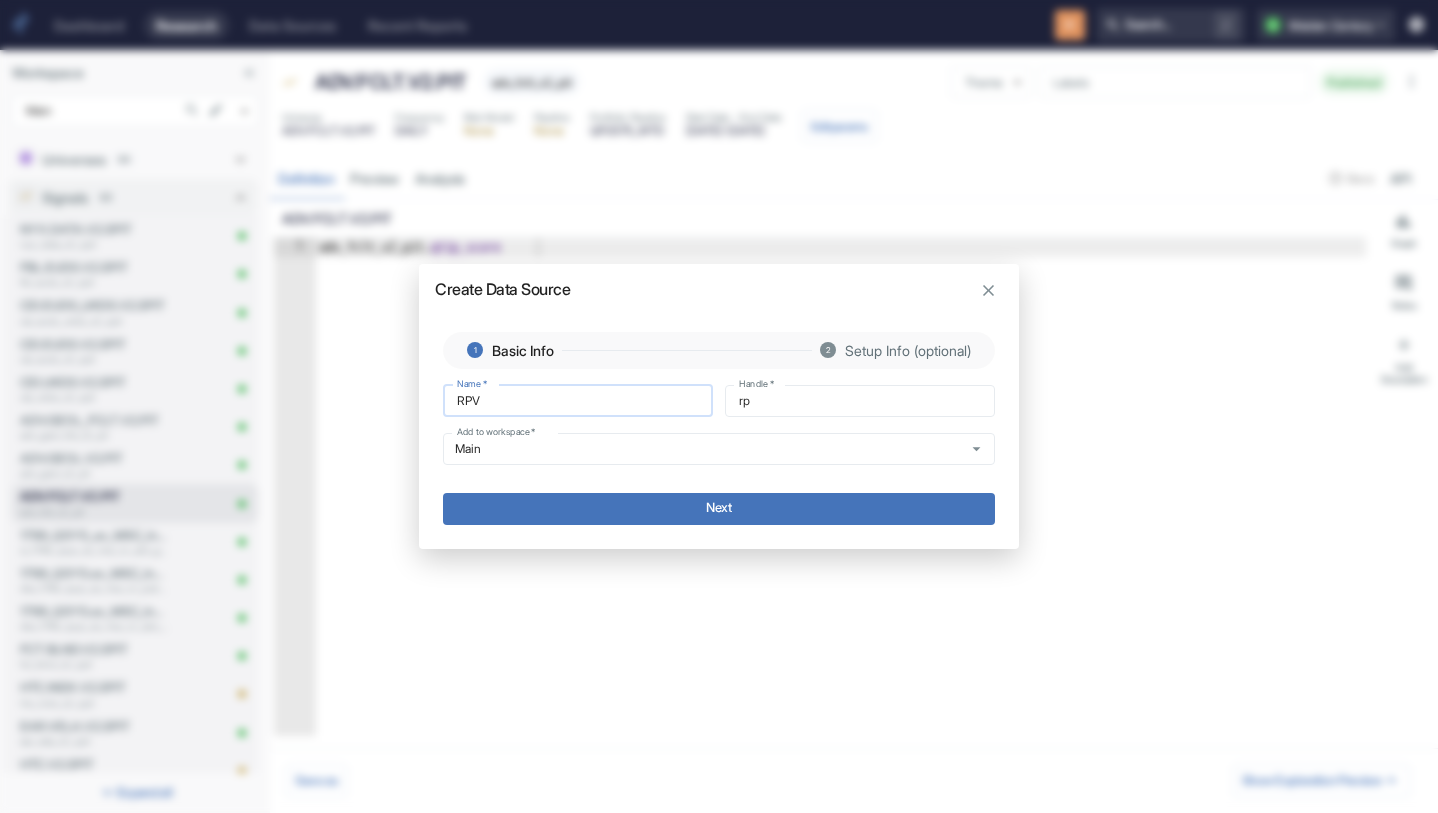 type on "rpv" 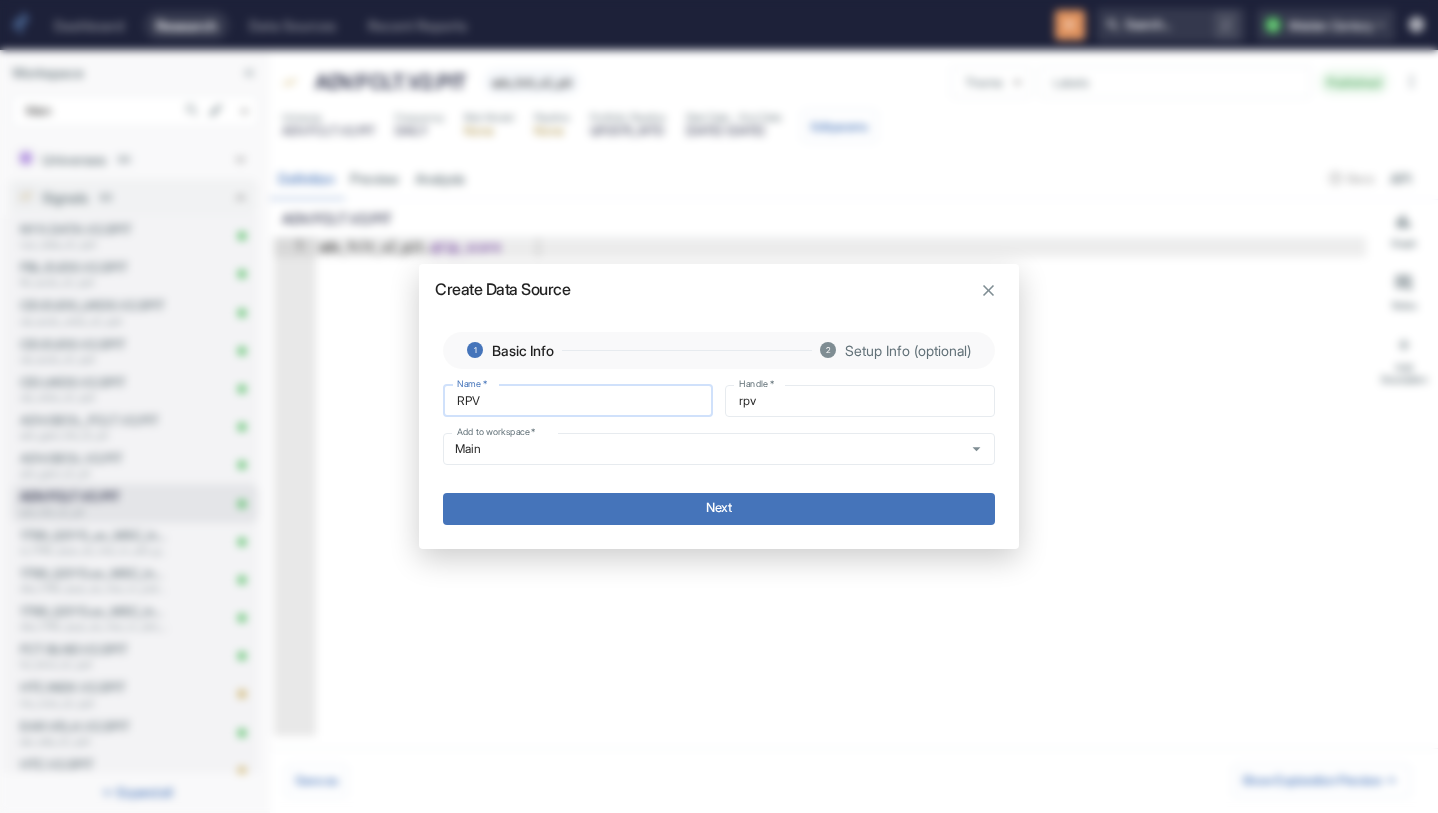 type on "RPV." 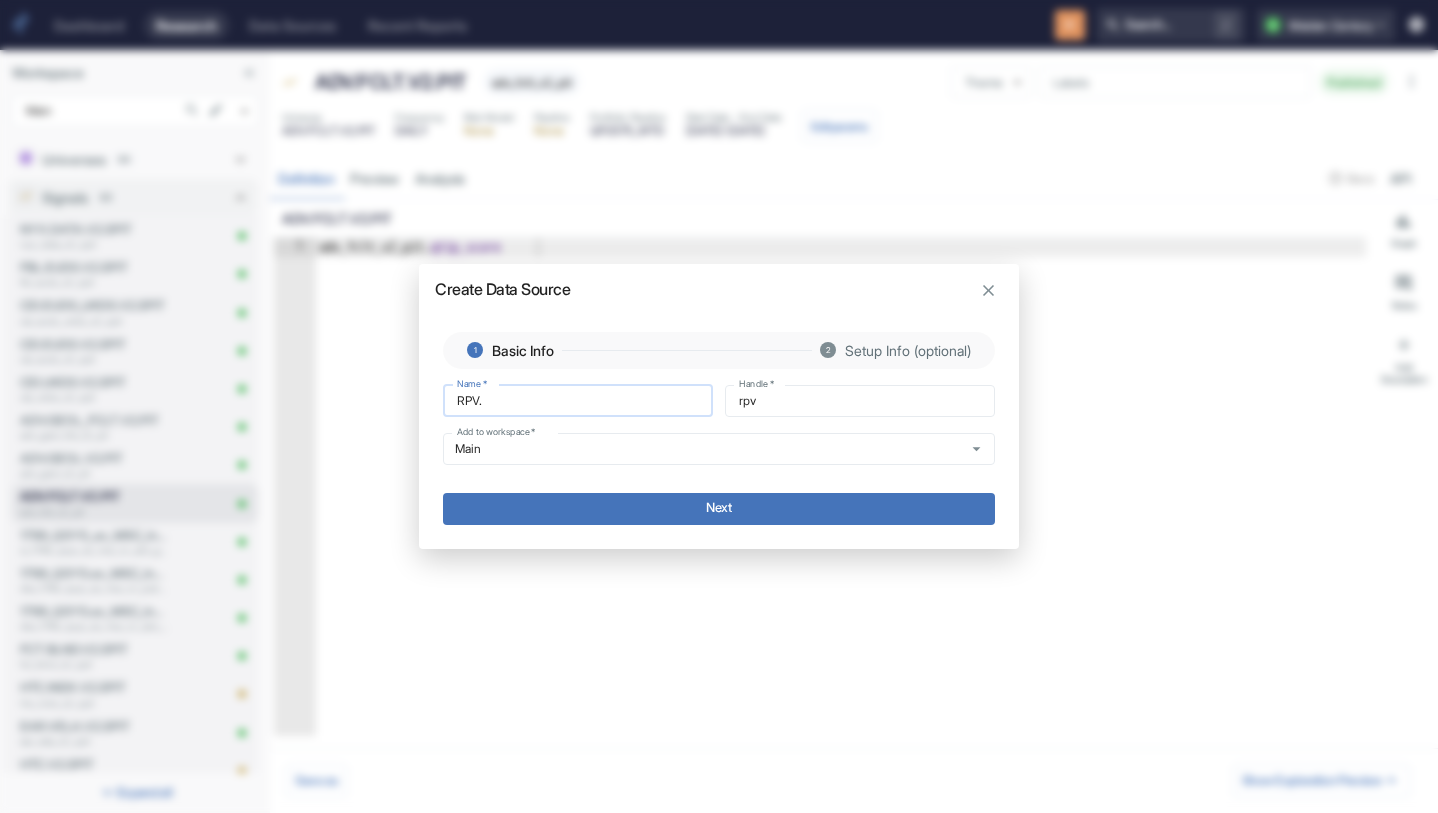 type on "rpv_" 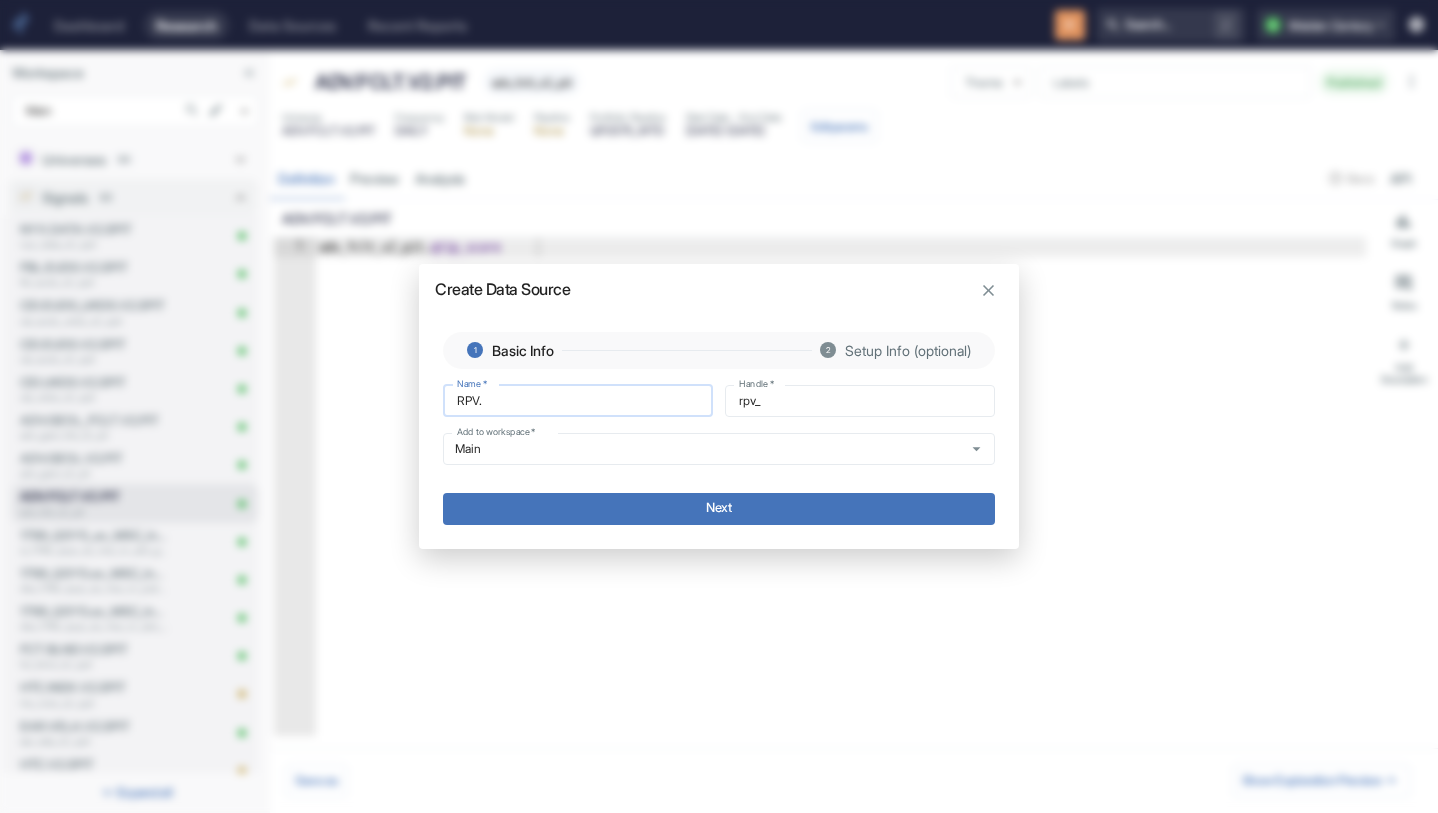 type on "RPV.S" 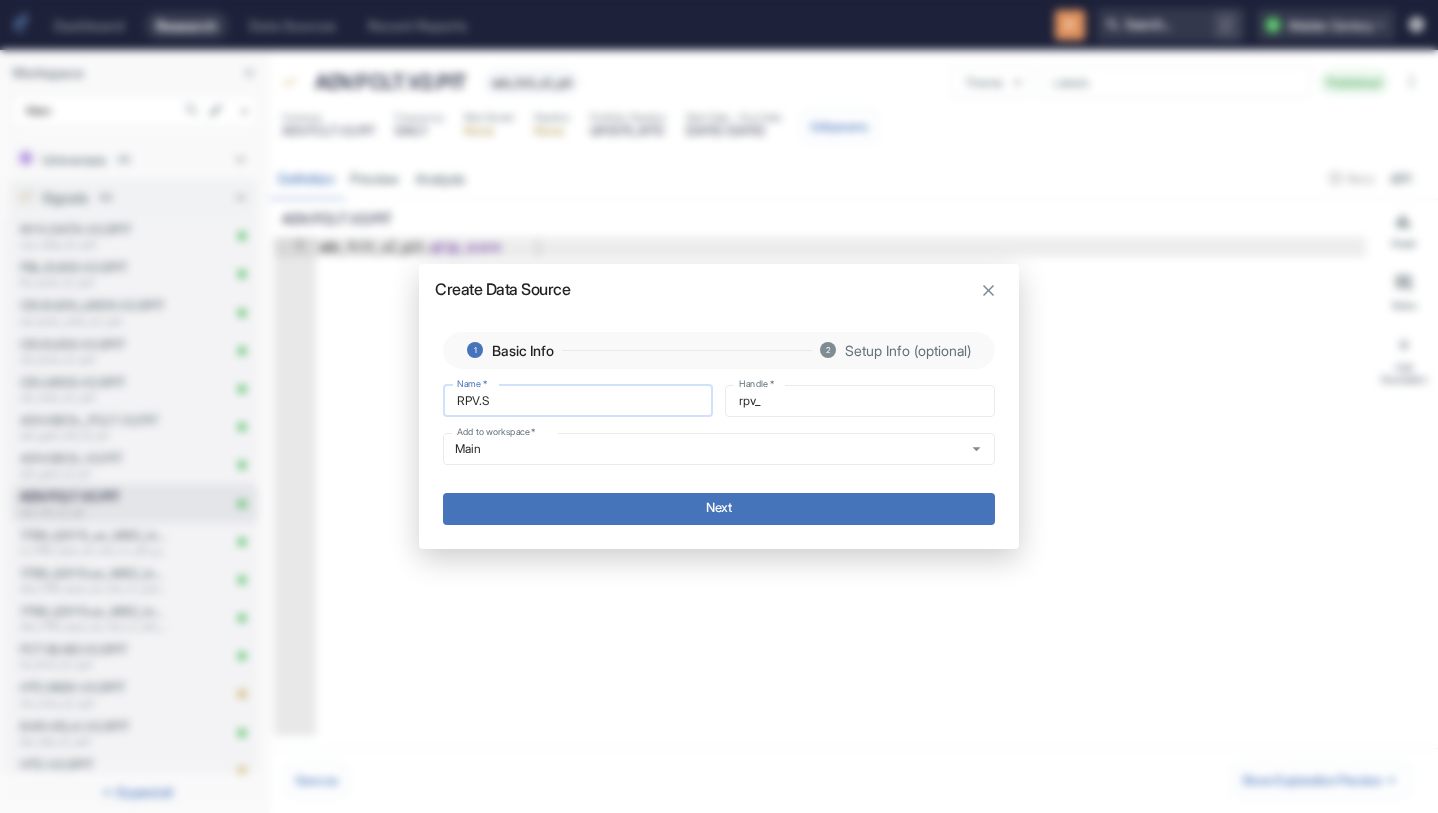 type on "rpv_s" 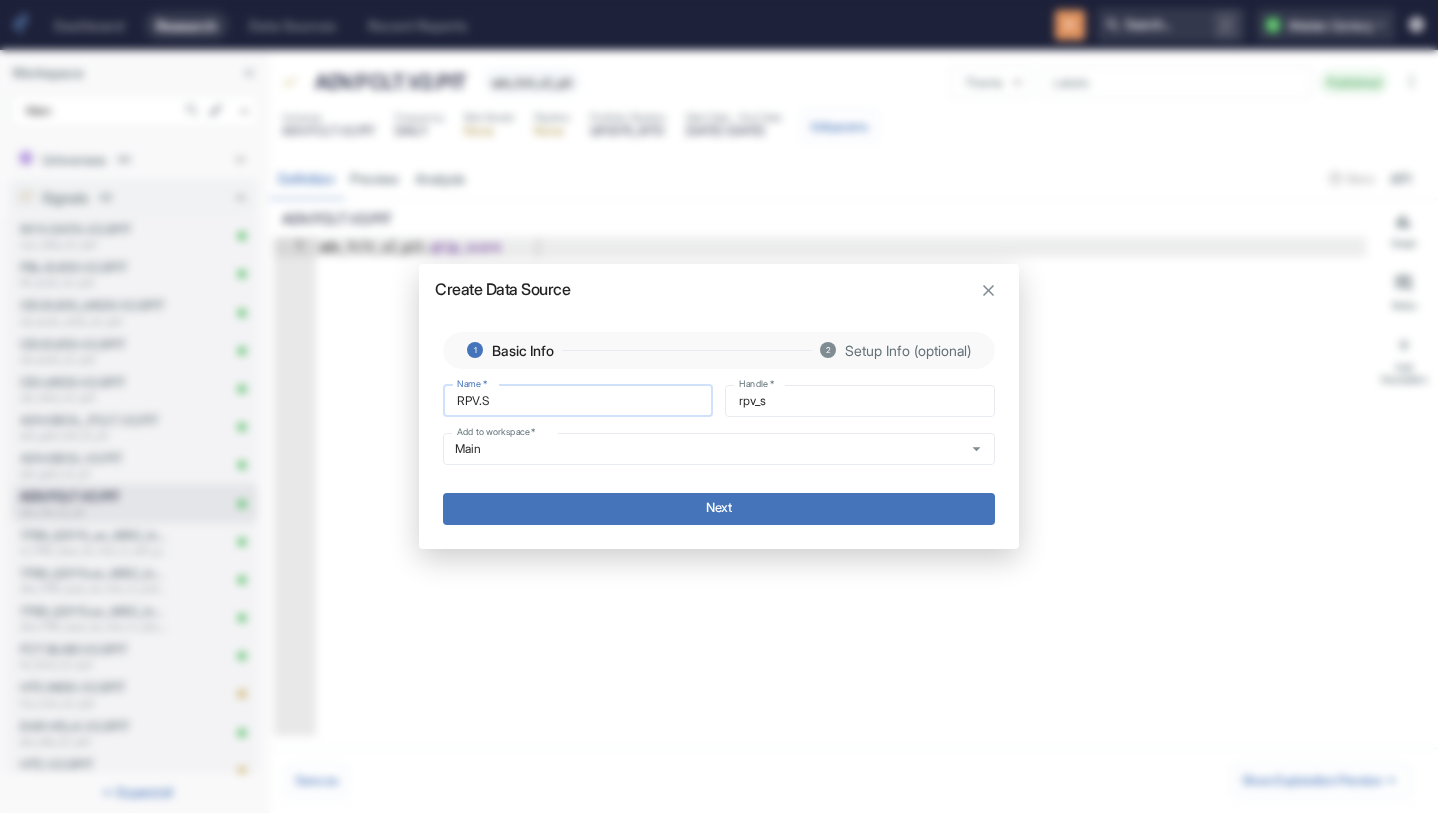 type on "RPV.SU" 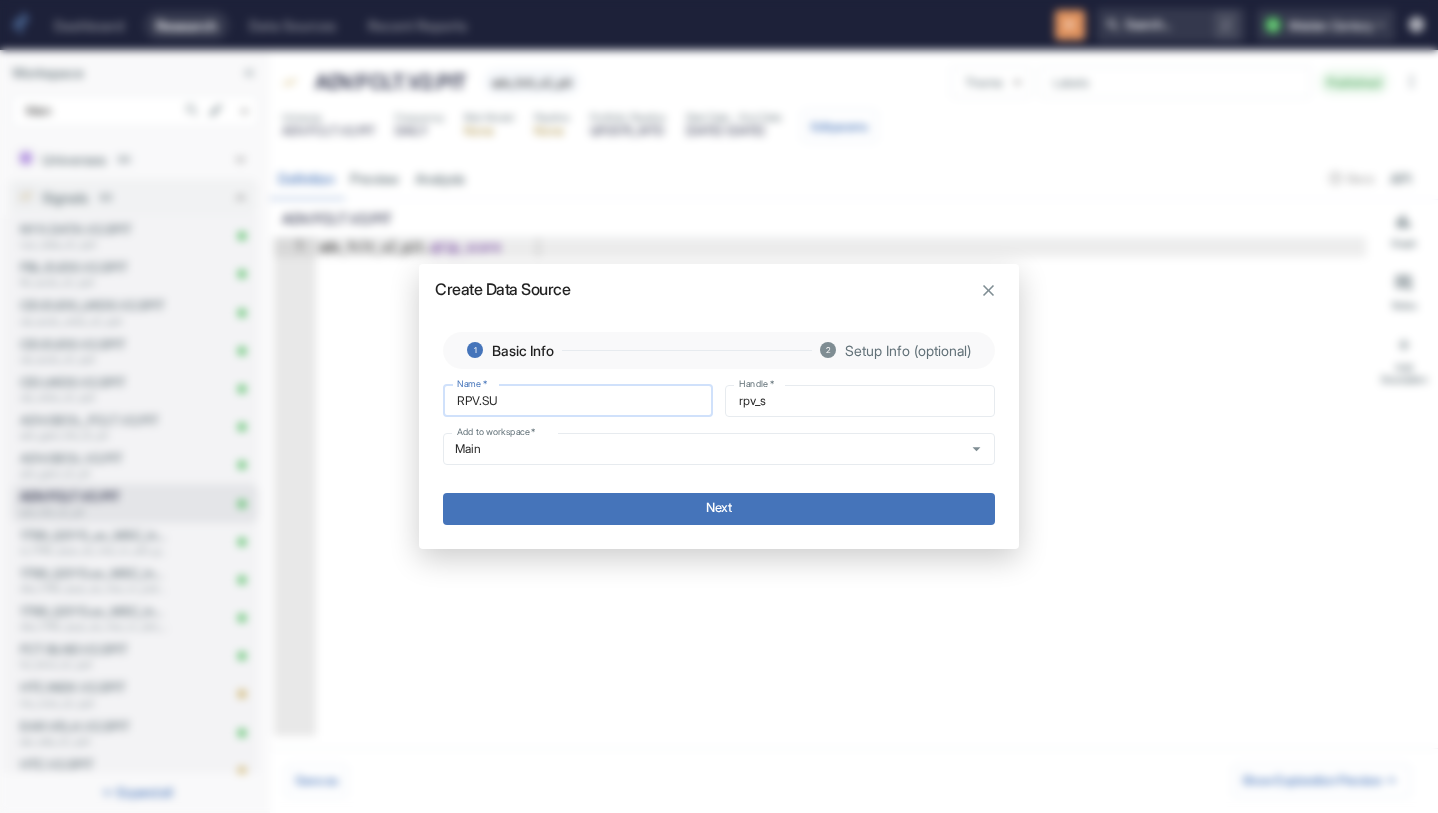type on "rpv_su" 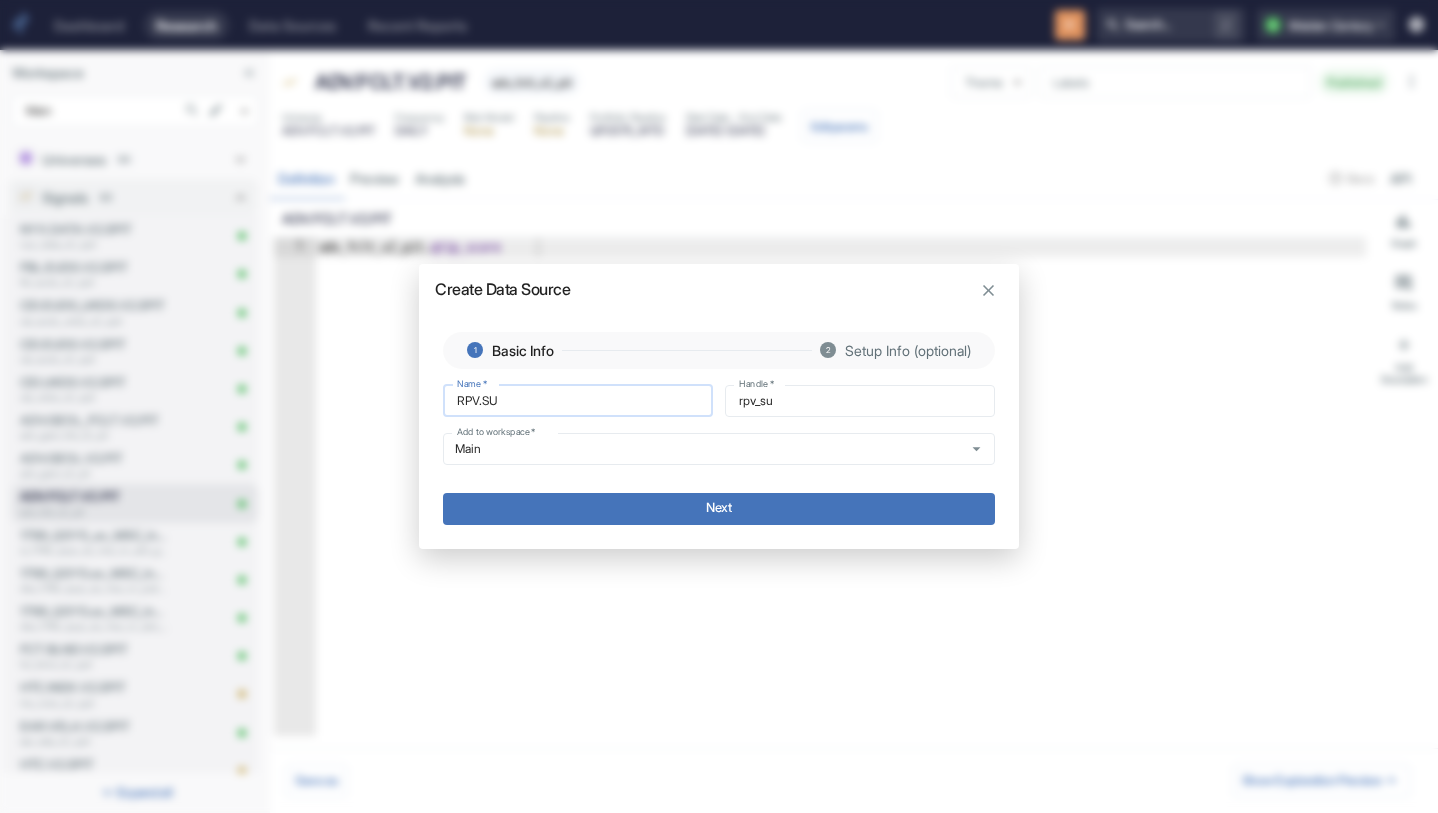 type on "RPV.SUR" 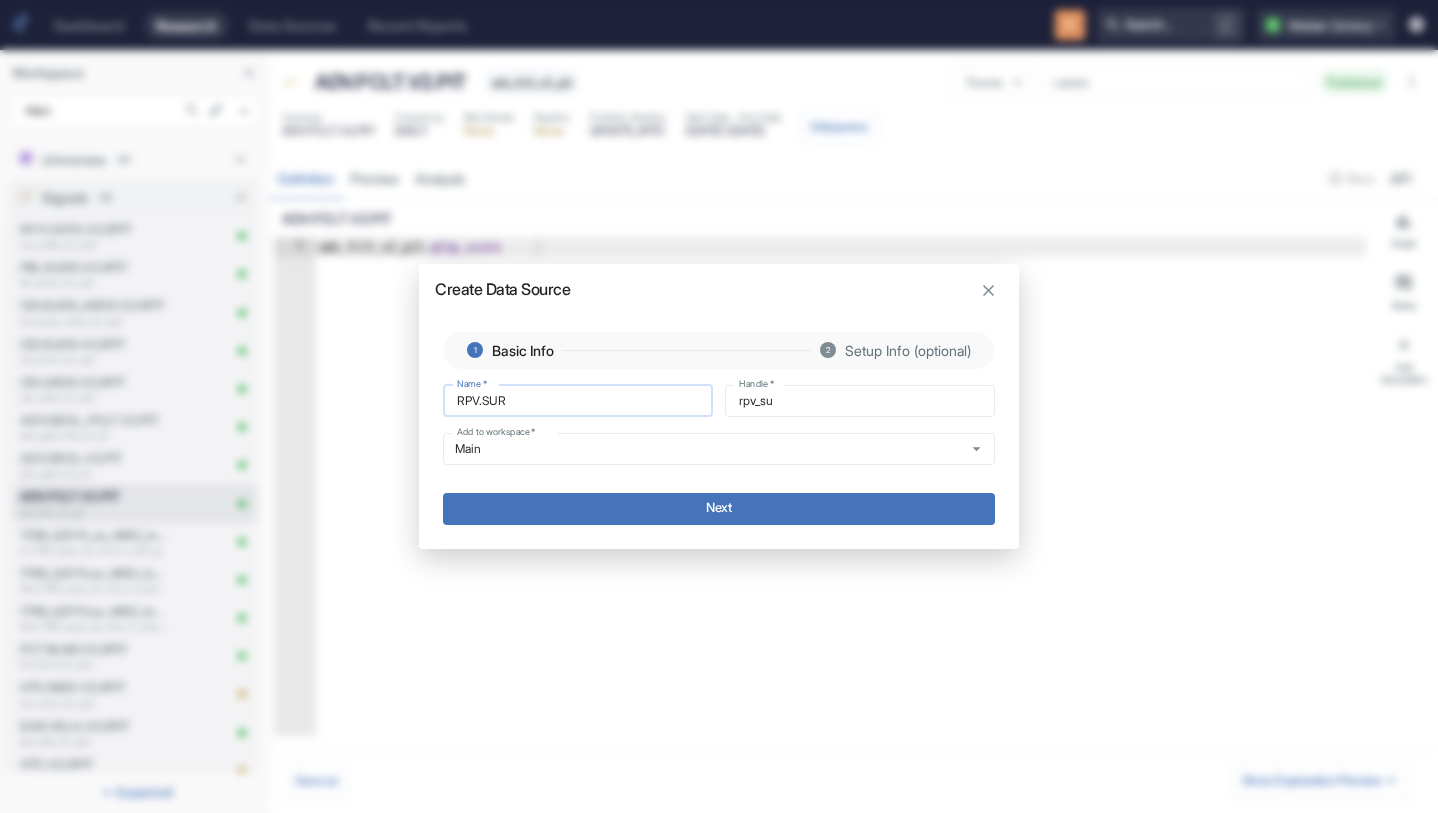 type on "rpv_sur" 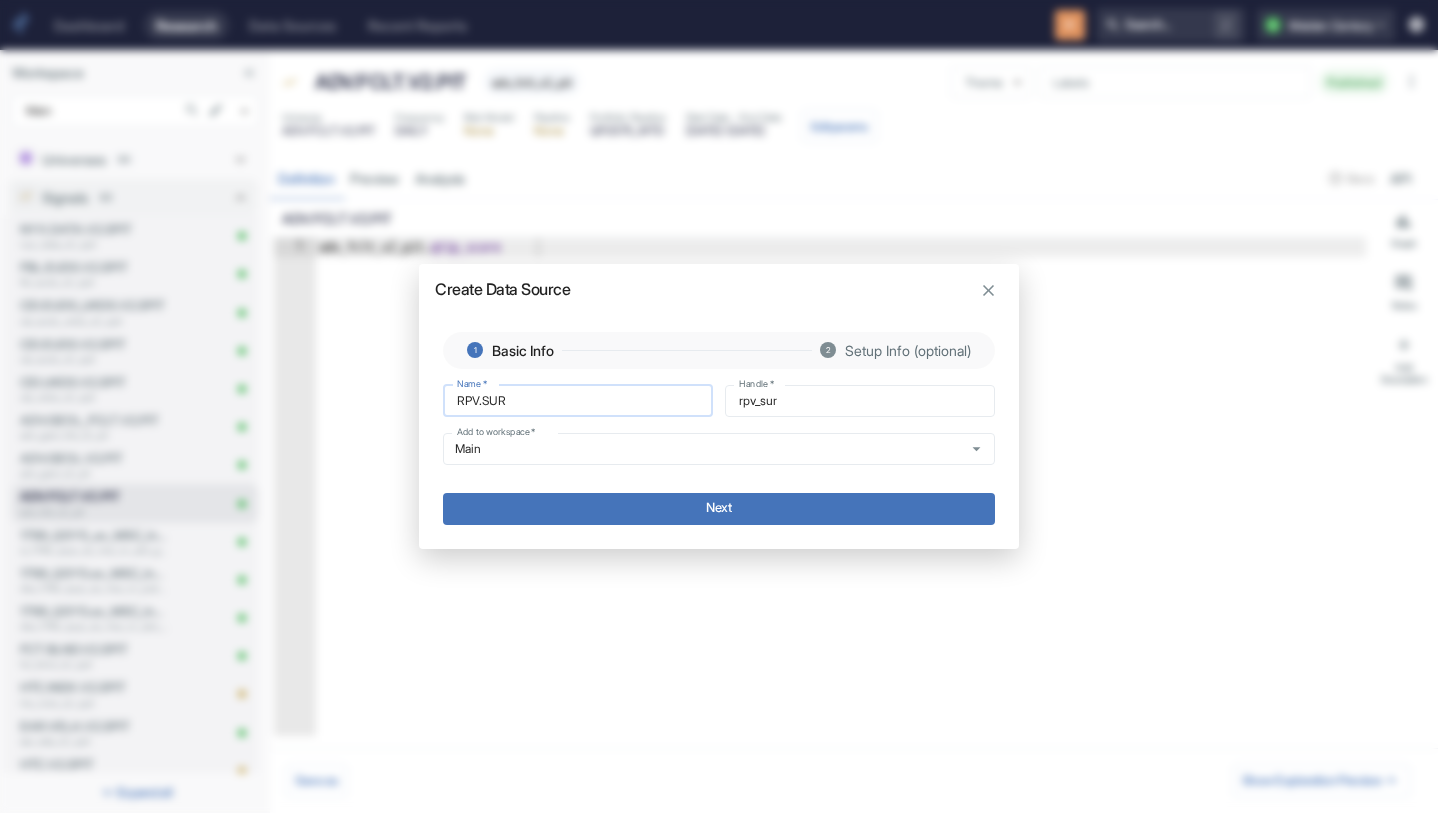 type on "RPV.SURV" 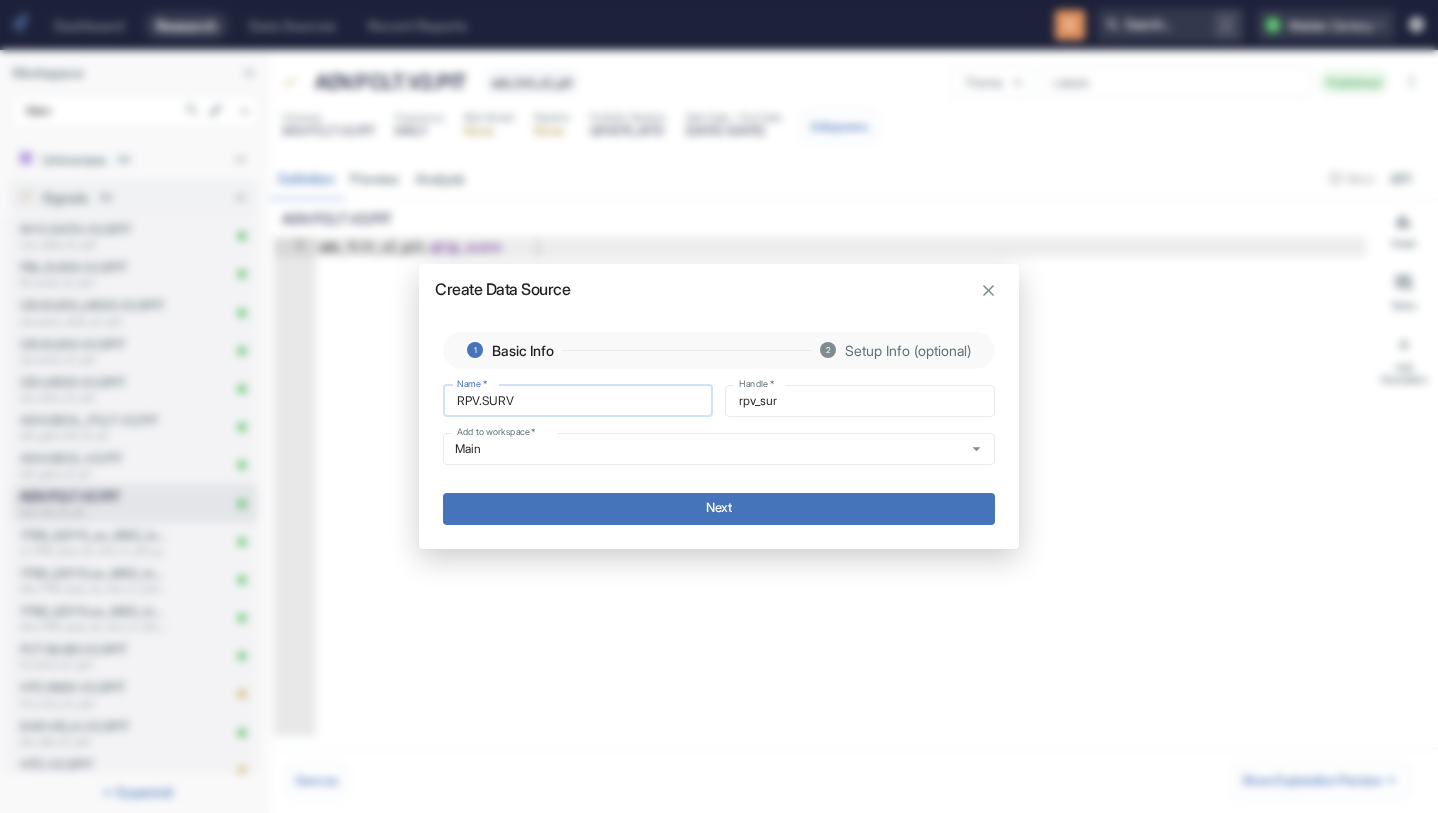 type on "rpv_surv" 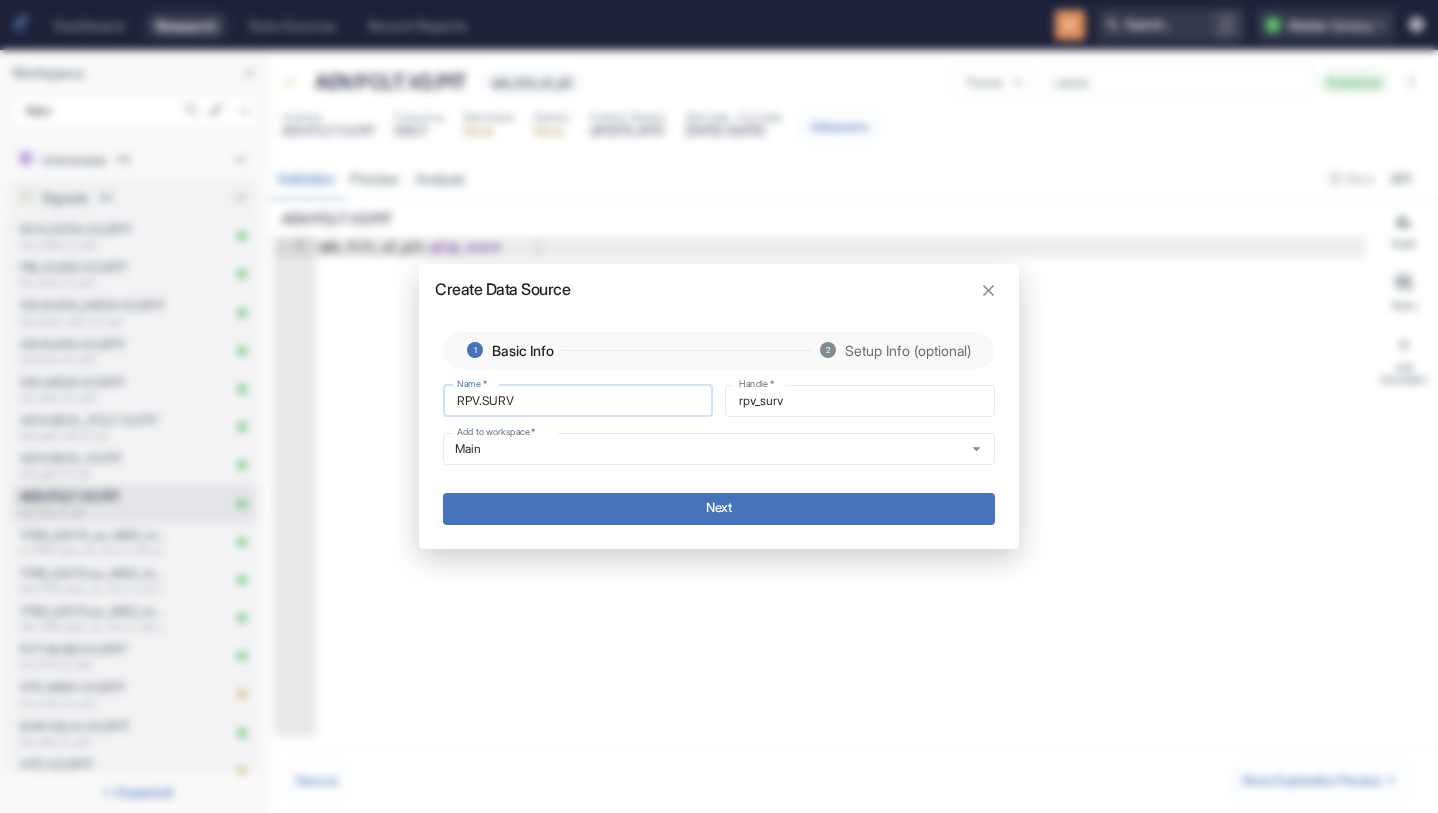 type on "RPV.SURV." 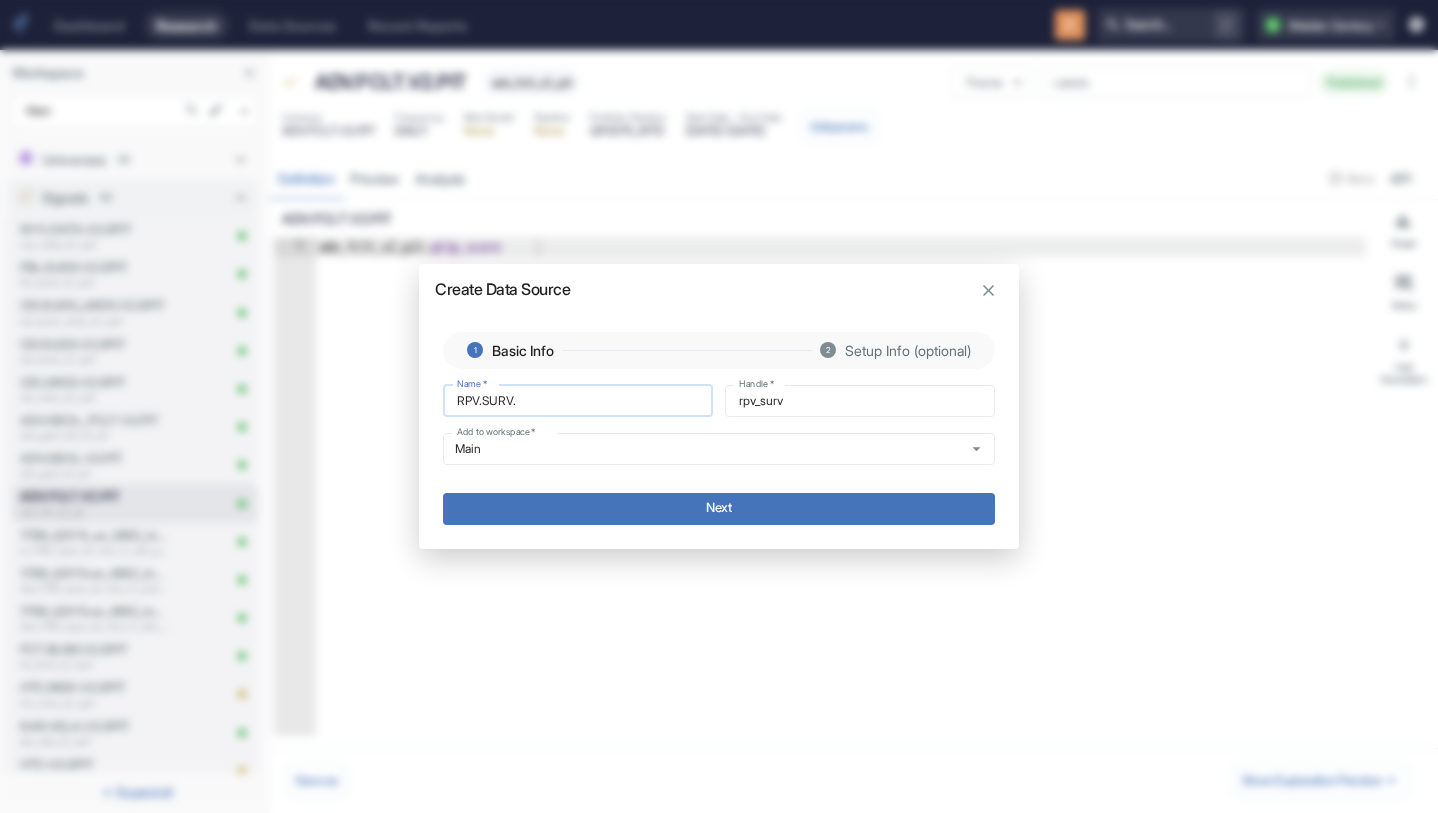 type on "rpv_surv_" 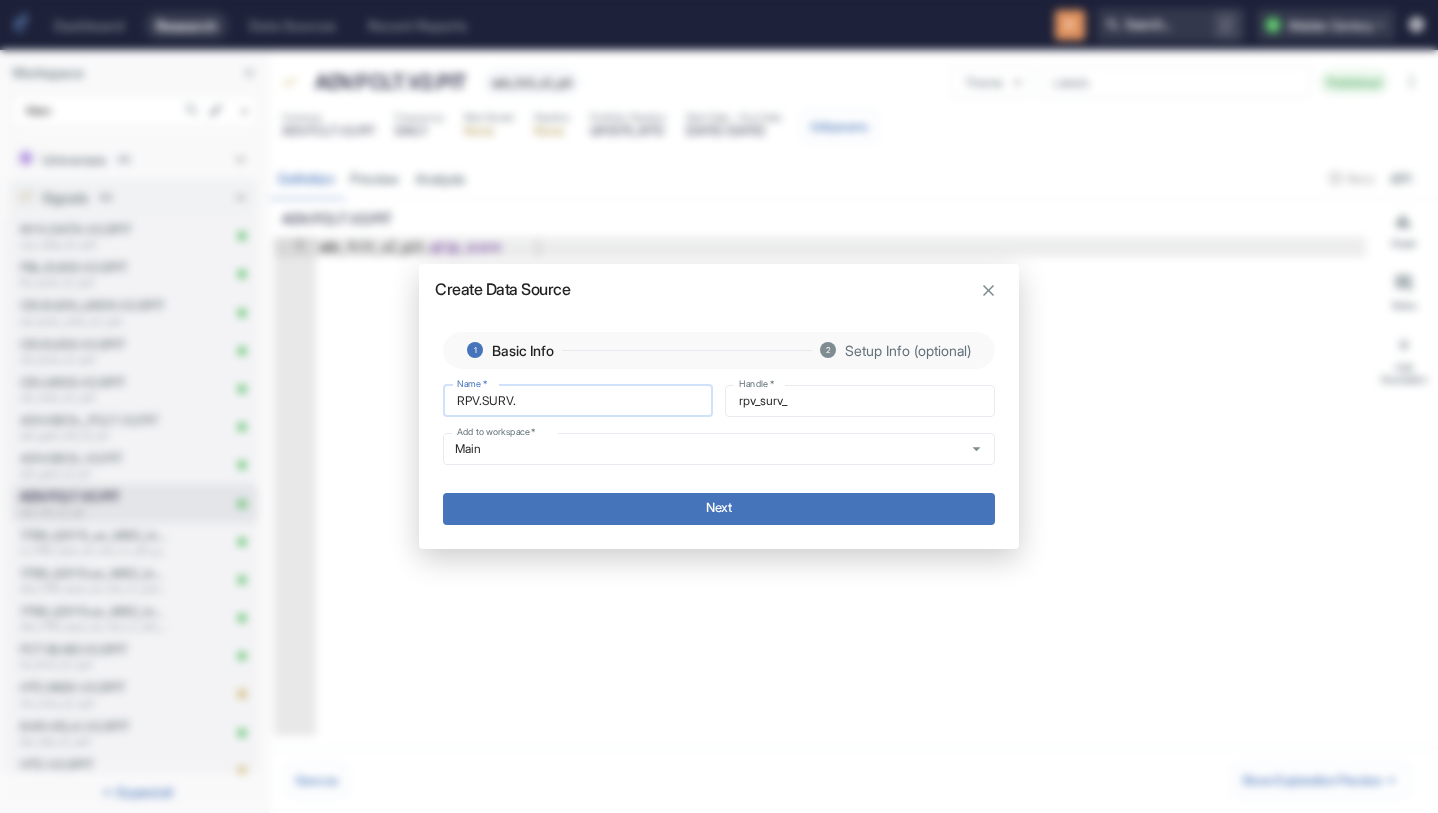 type on "RPV.SURV.V" 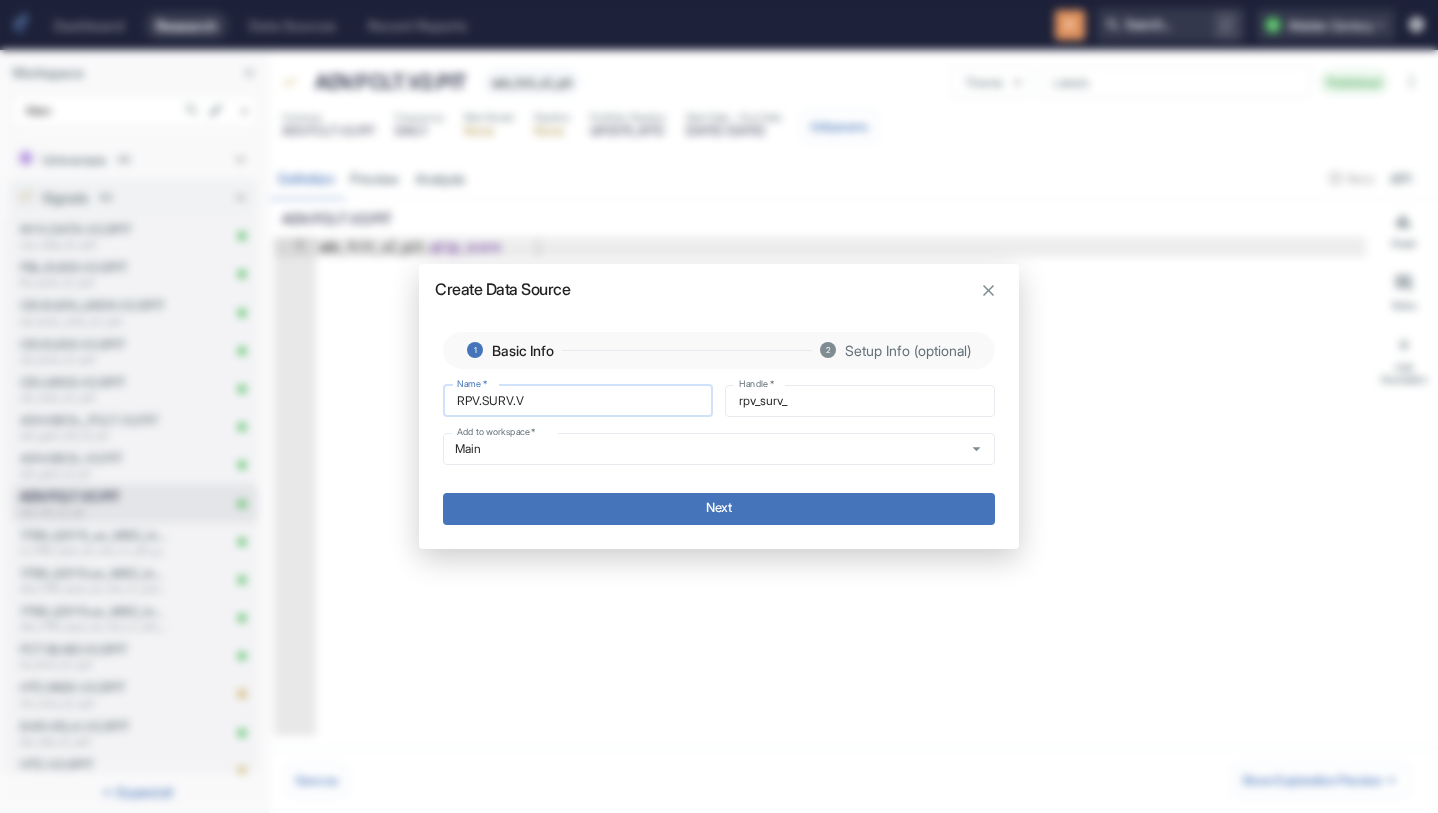 type on "rpv_surv_v" 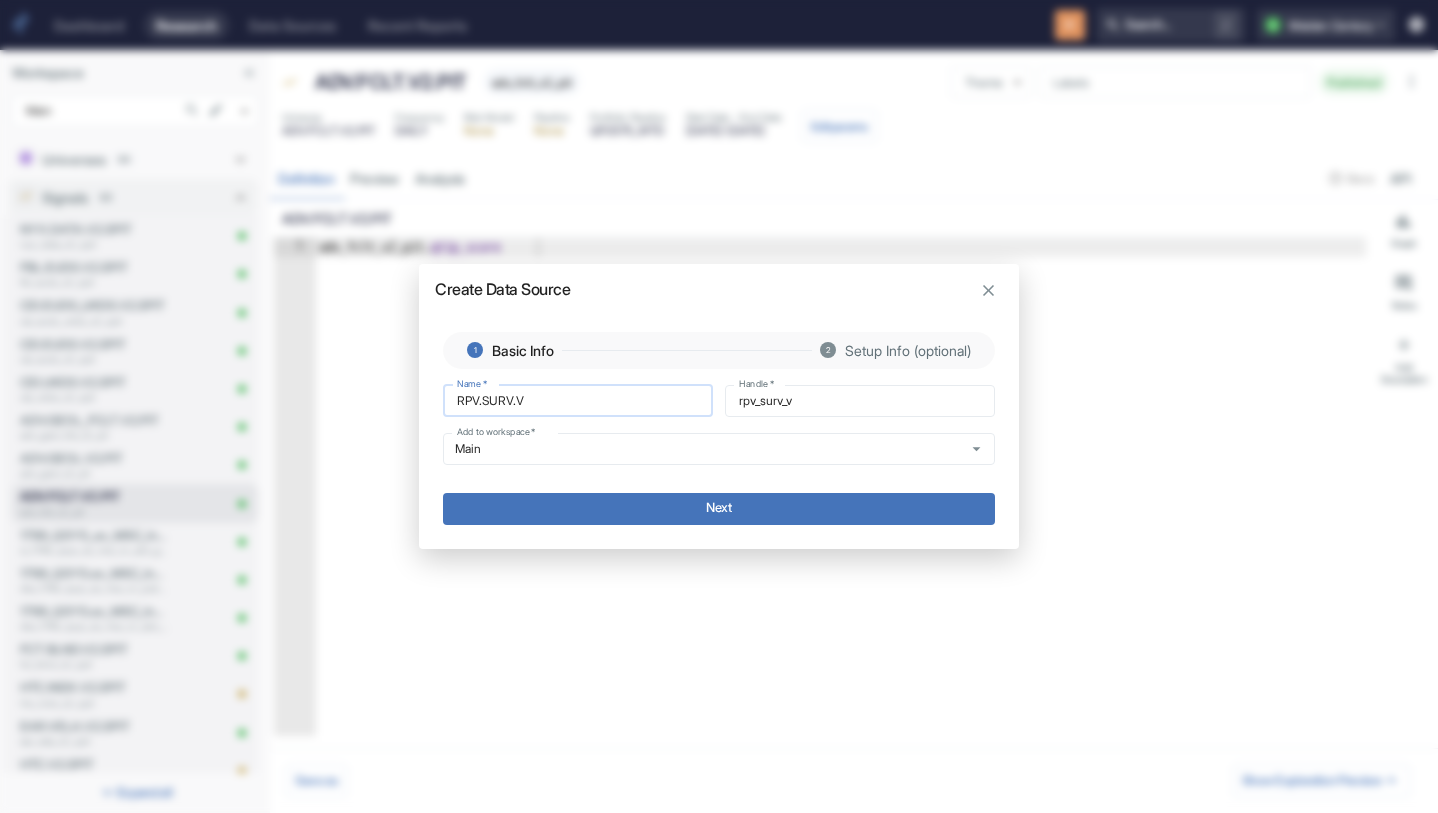type on "RPV.SURV.V@example.com" 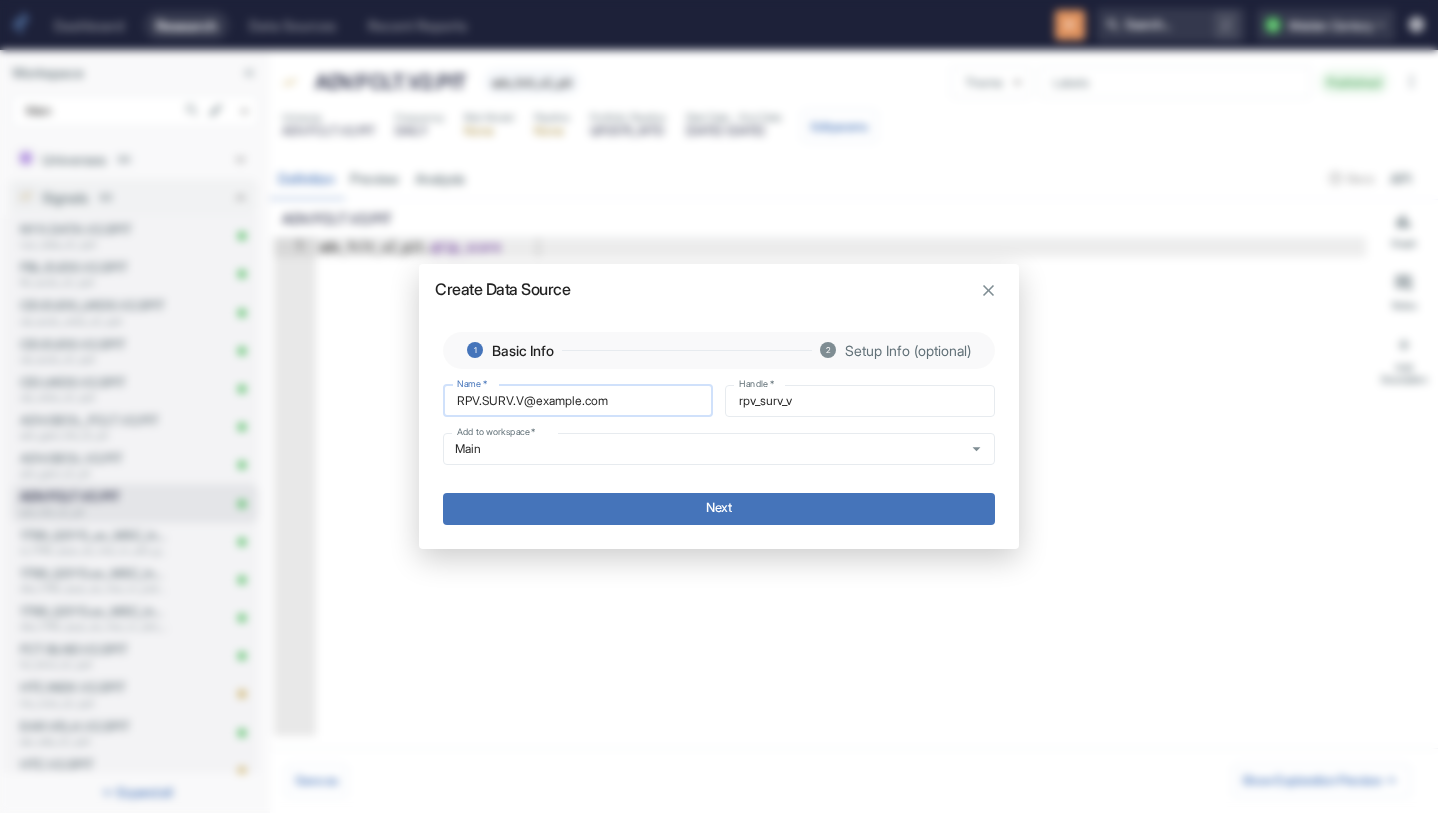 type on "rpv_surv_v_" 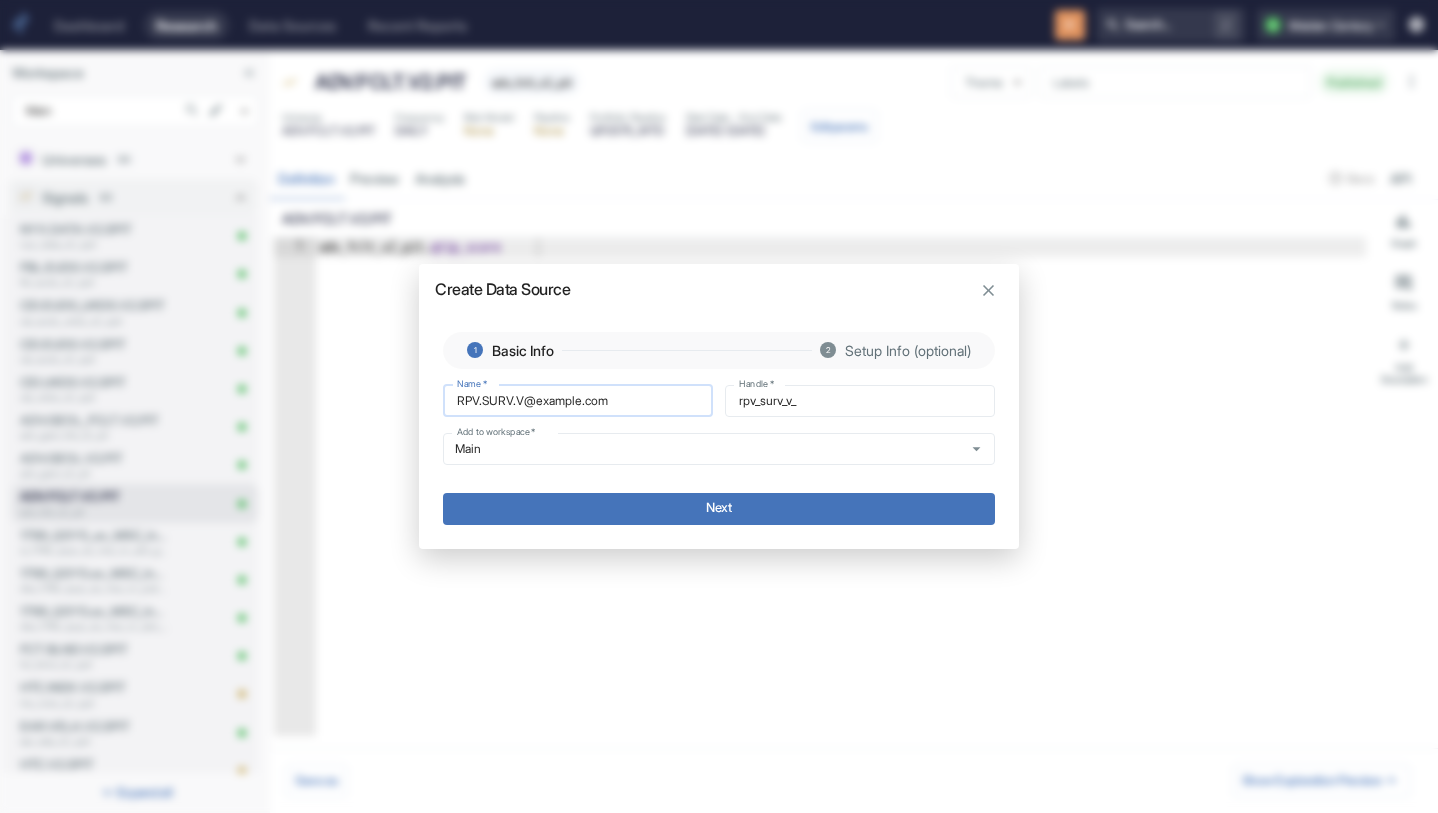 type on "RPV.SURV.V" 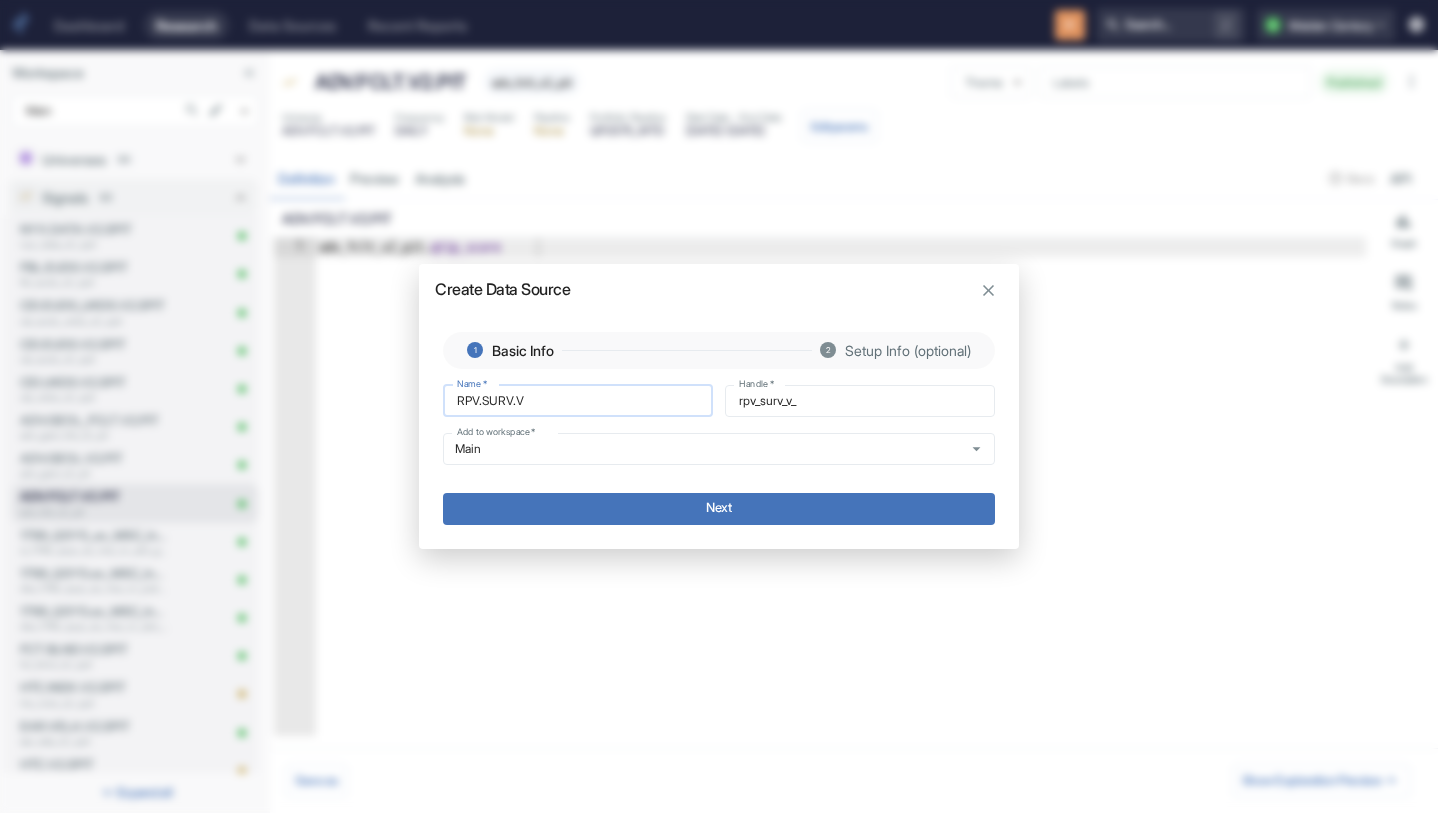 type on "rpv_surv_v" 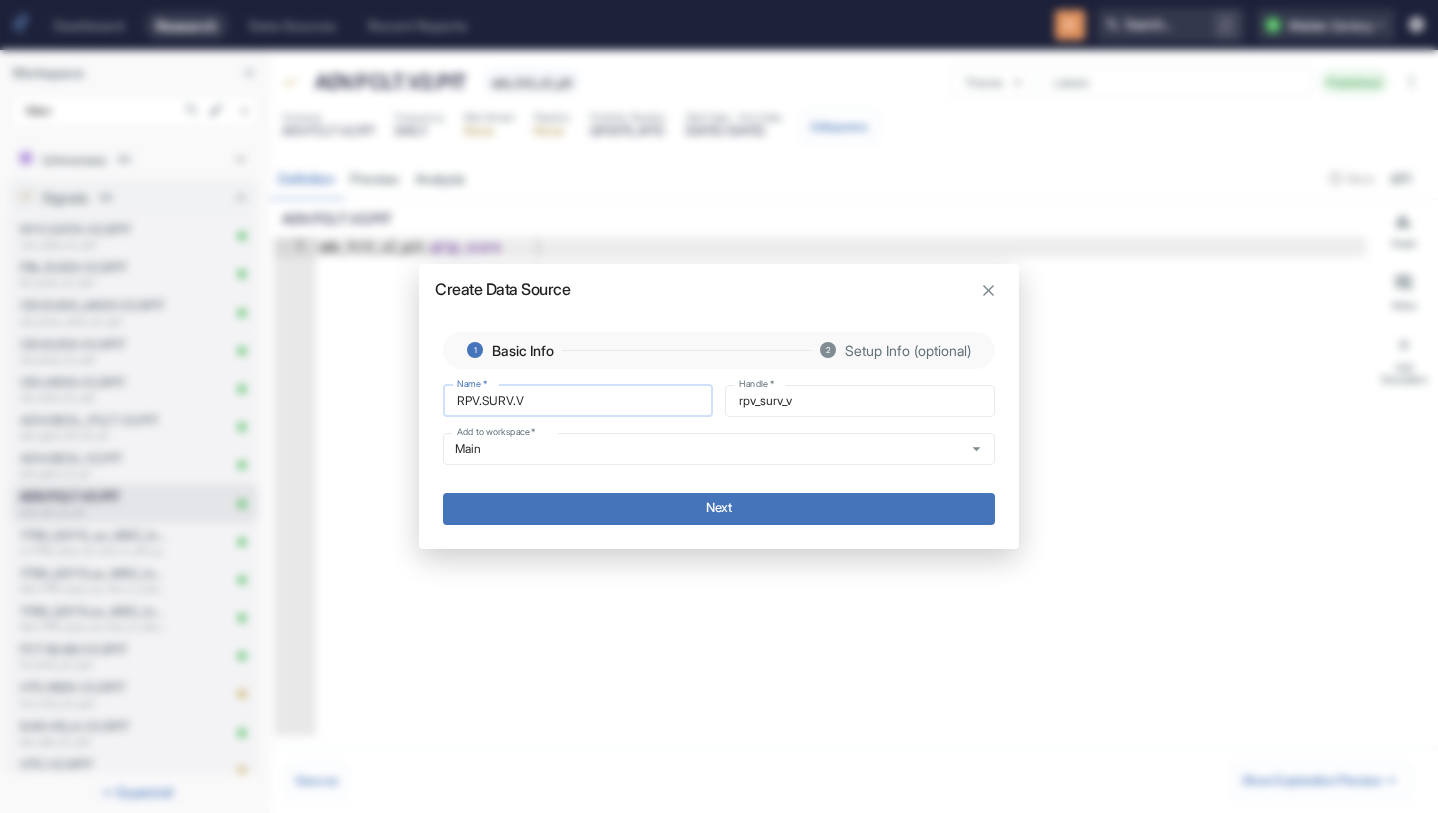 type on "RPV.SURV.V2" 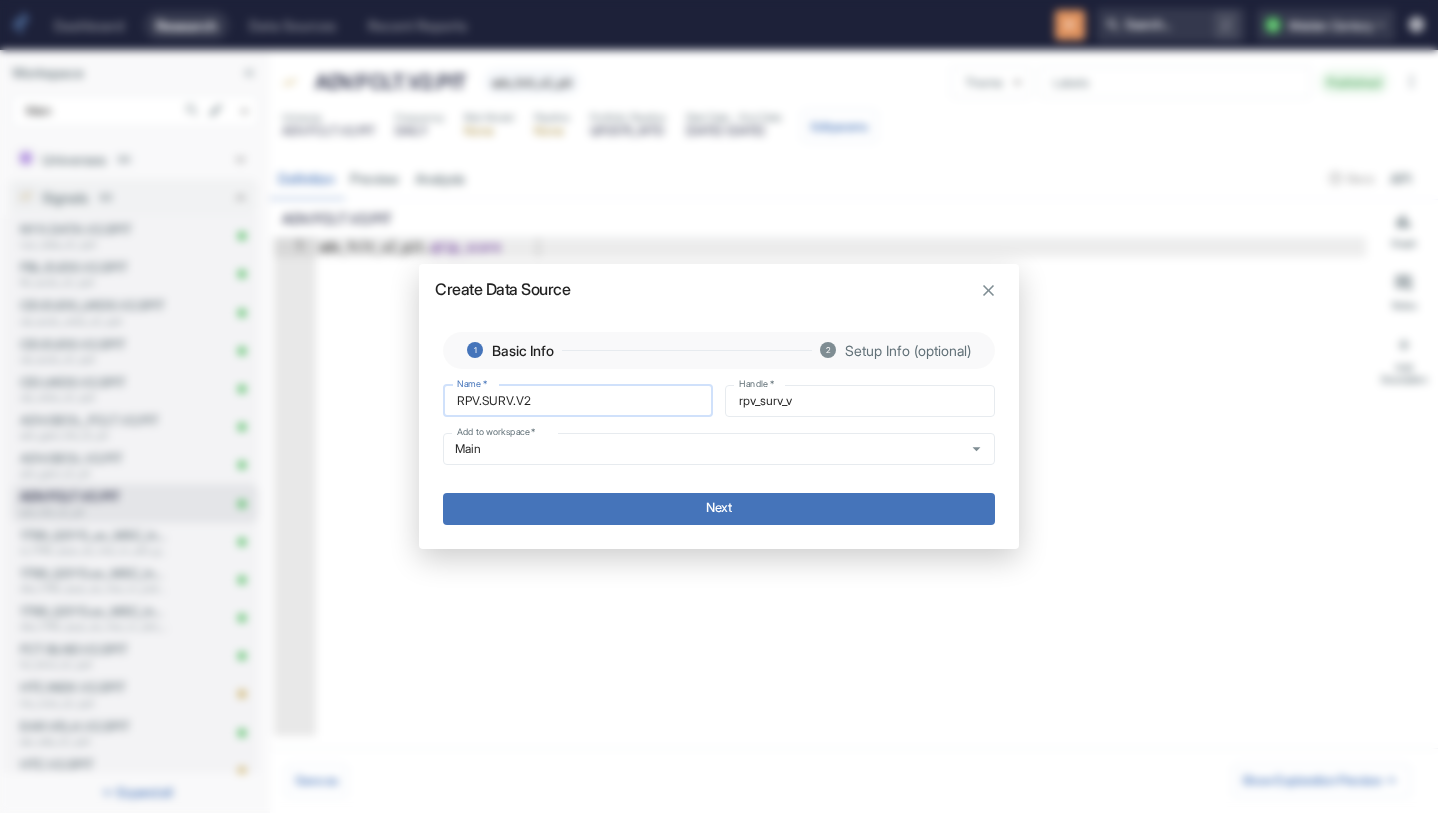 type on "rpv_surv_v2" 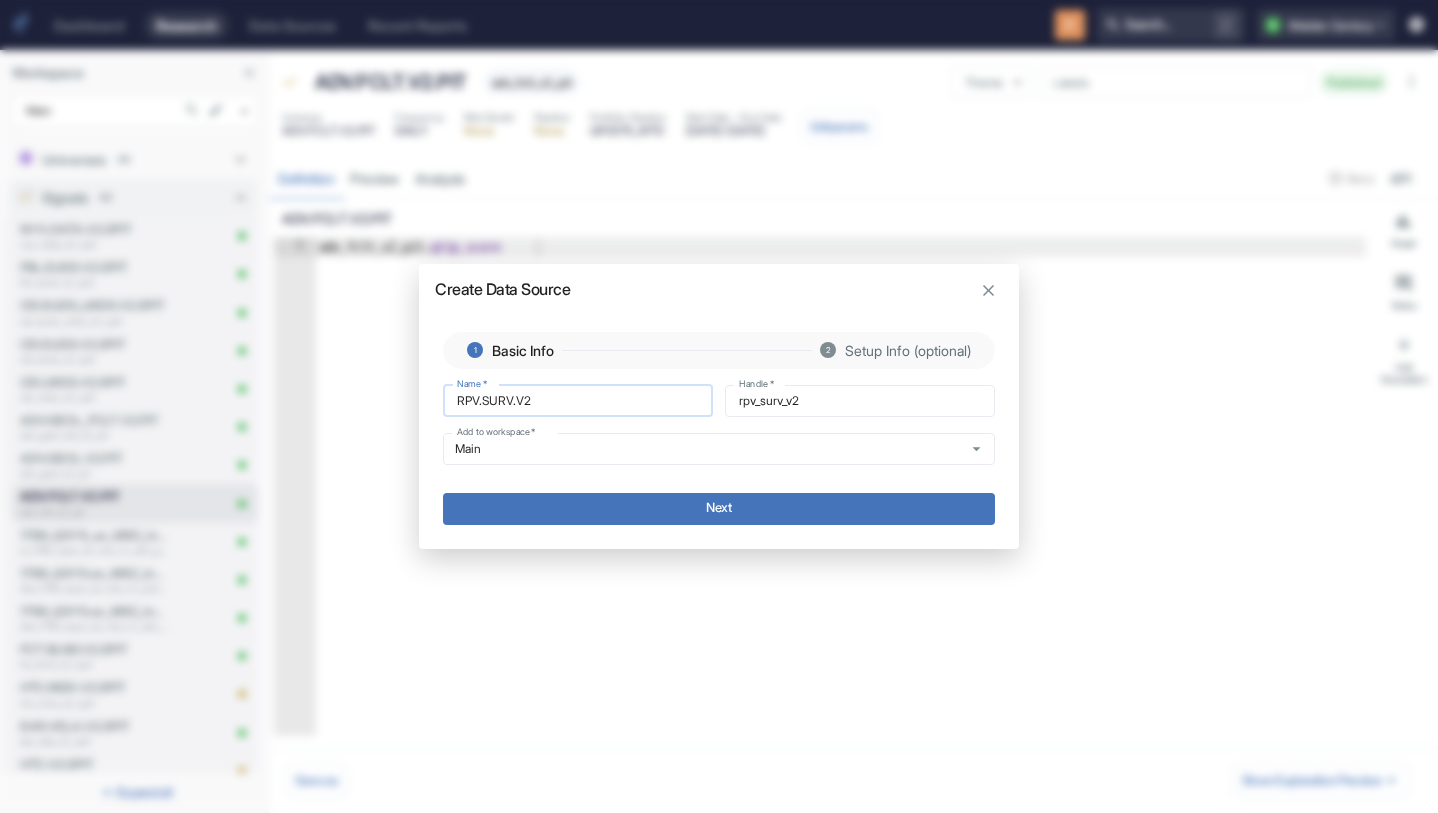 type on "RPV.SURV.V2." 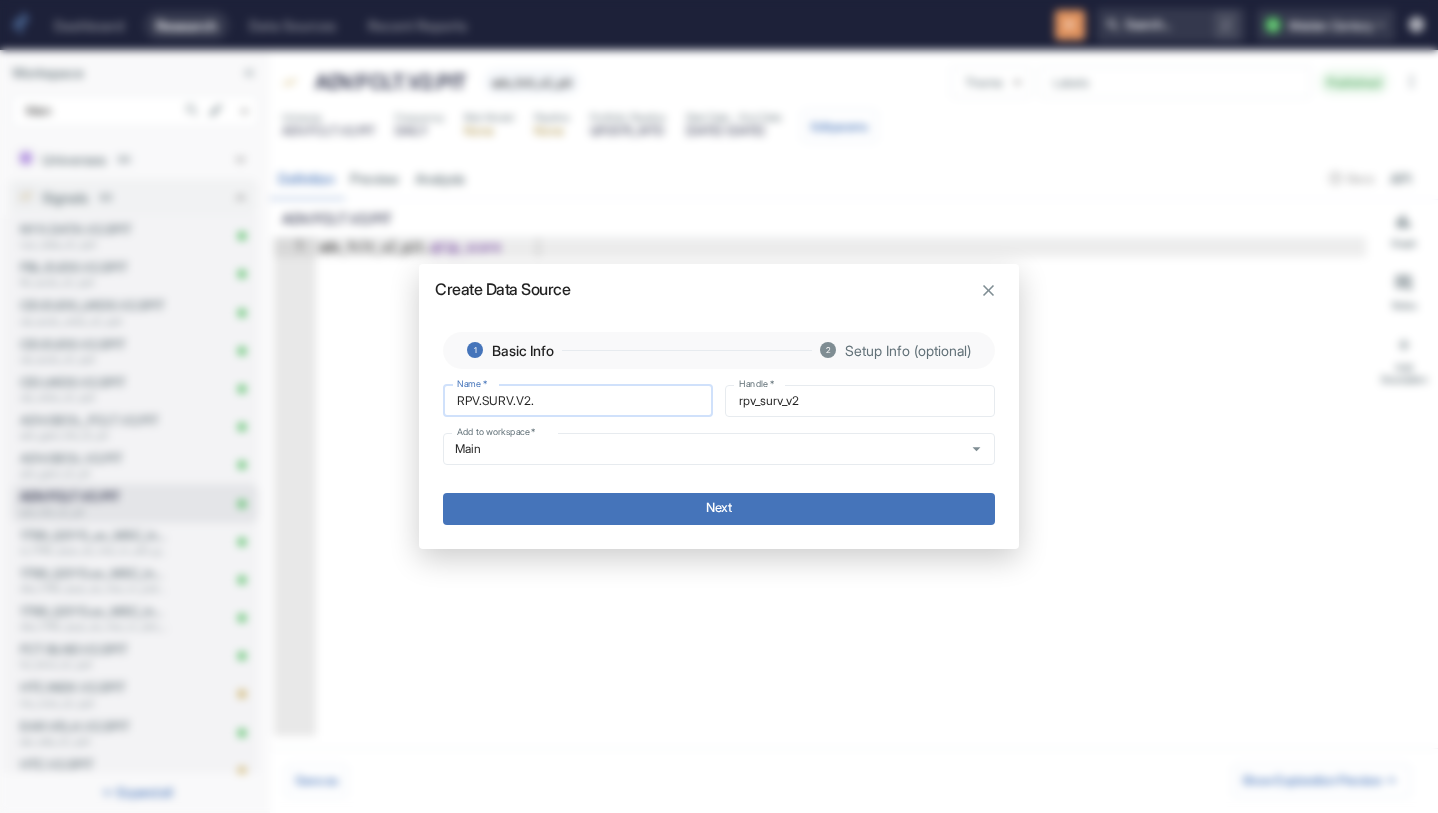 type on "rpv_surv_v2_" 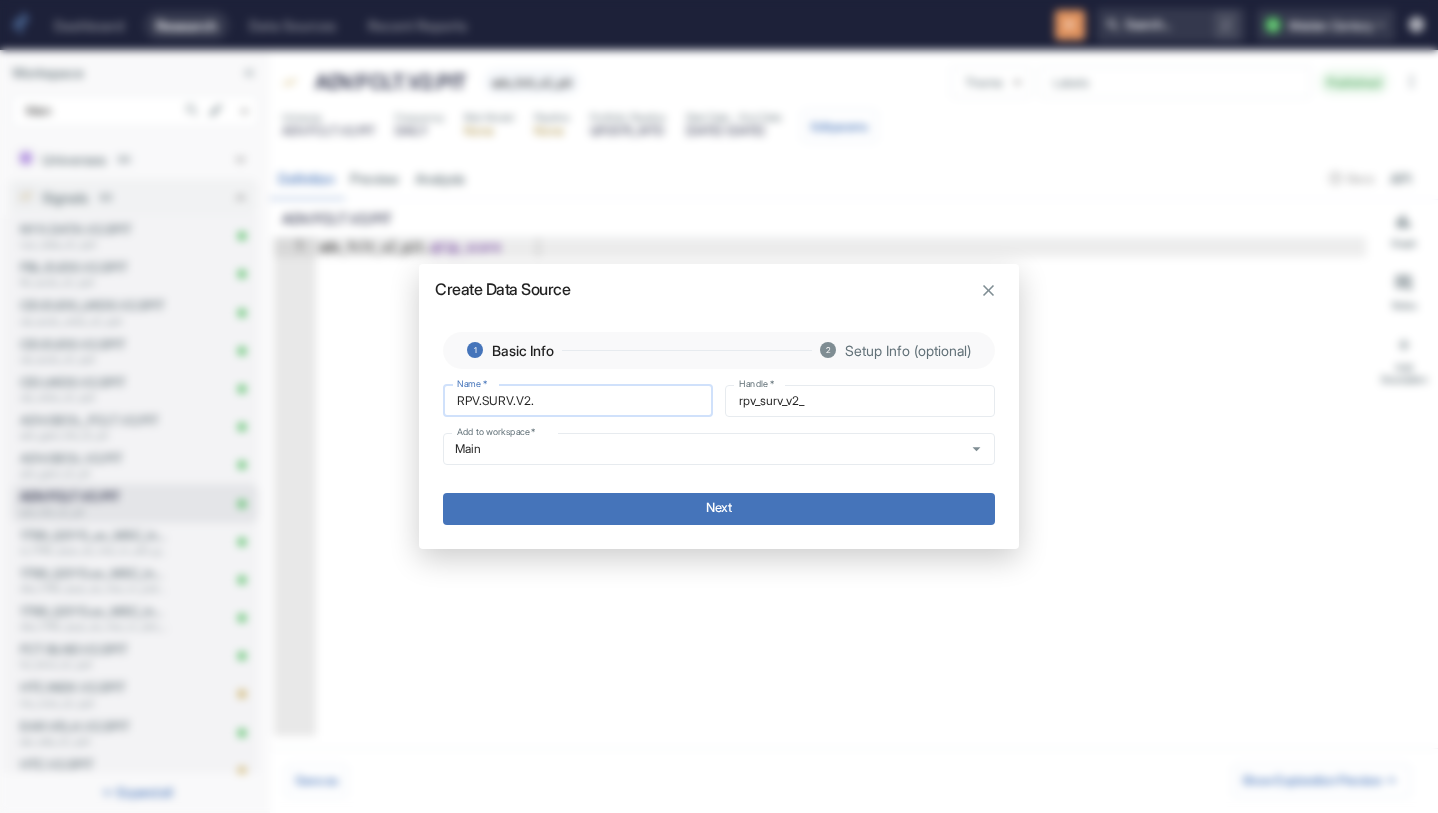 type on "RPV.SURV.V2.S" 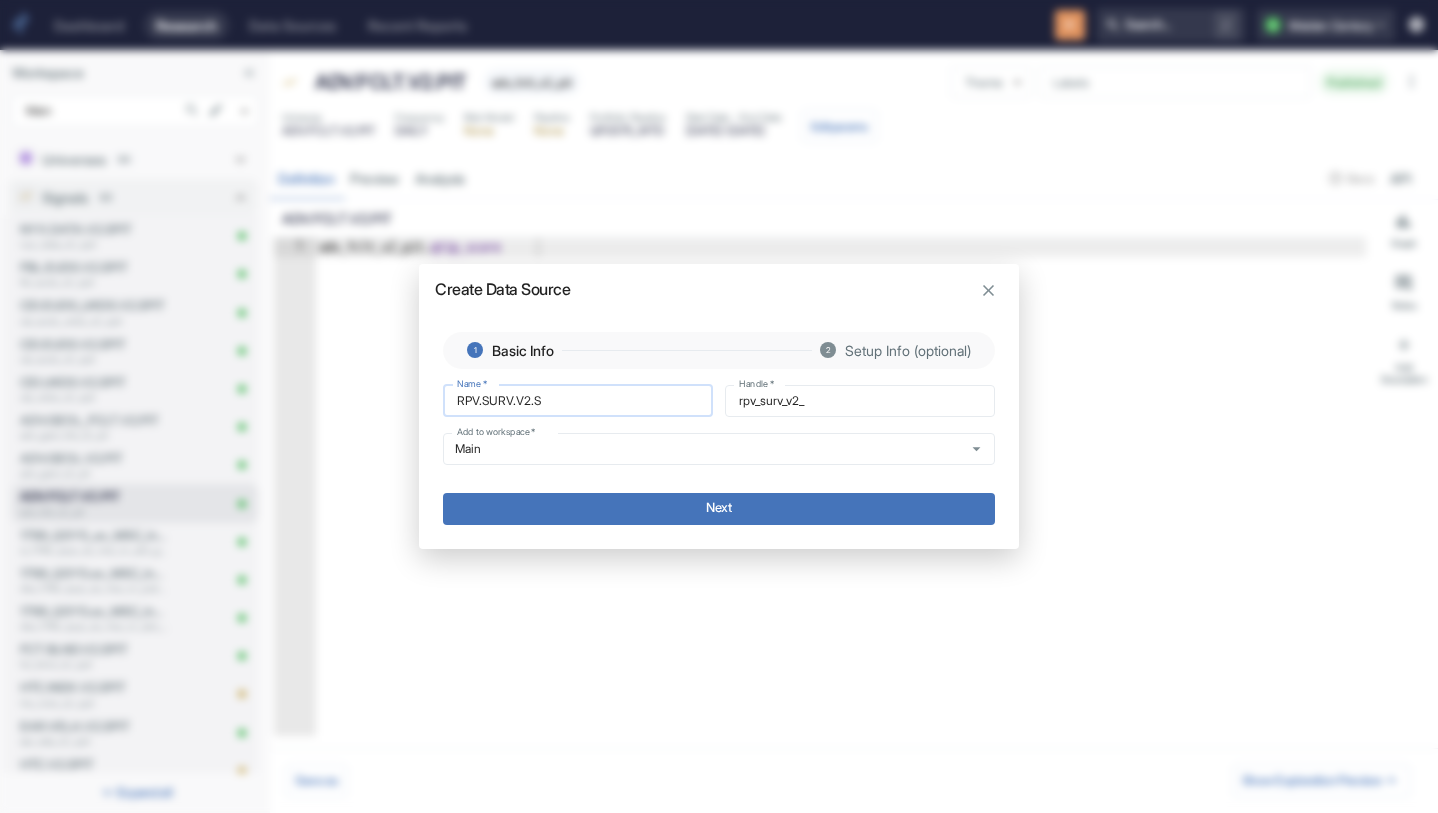 type on "rpv_surv_v2_s" 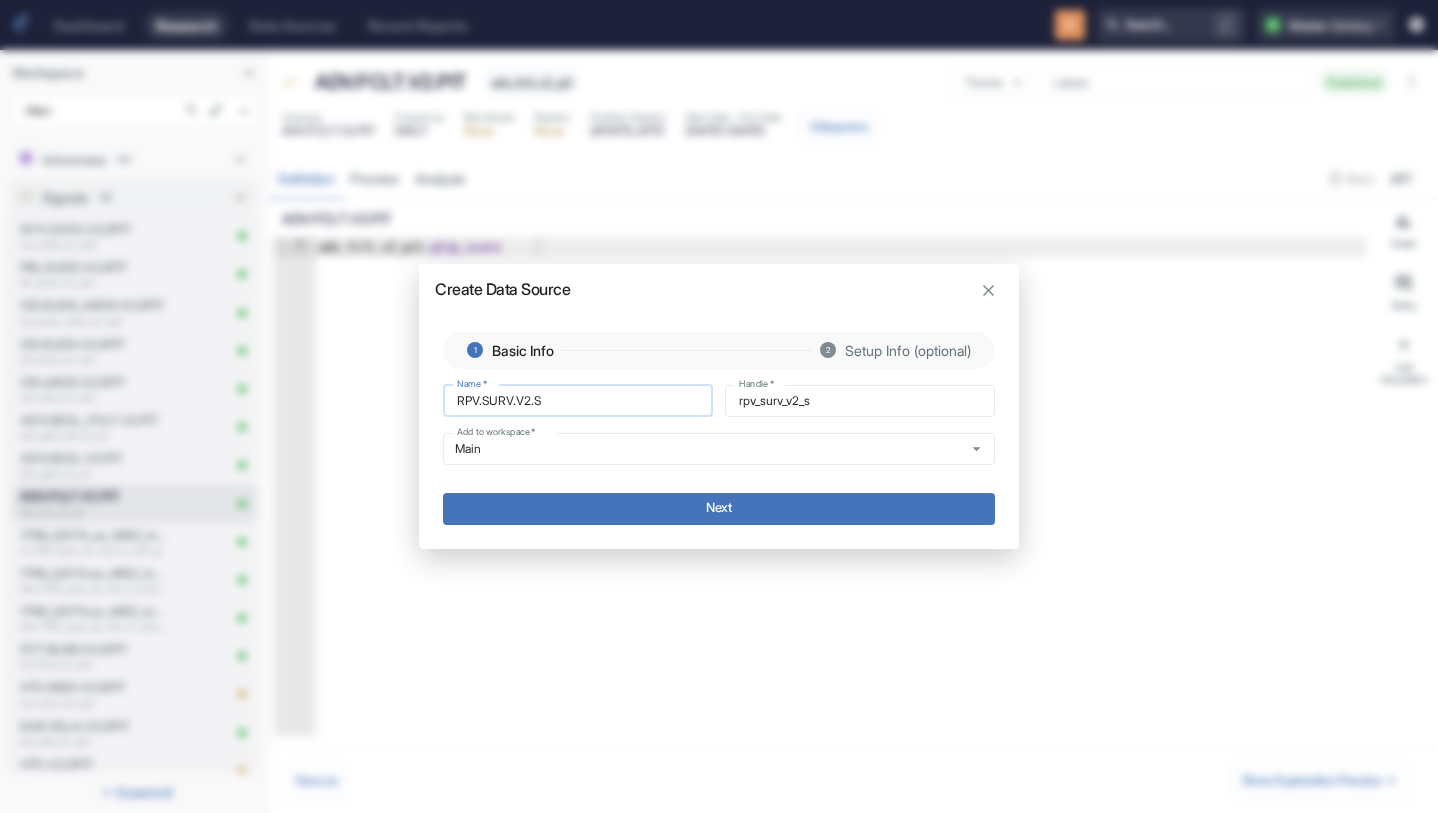 type on "RPV.SURV.V2.SP" 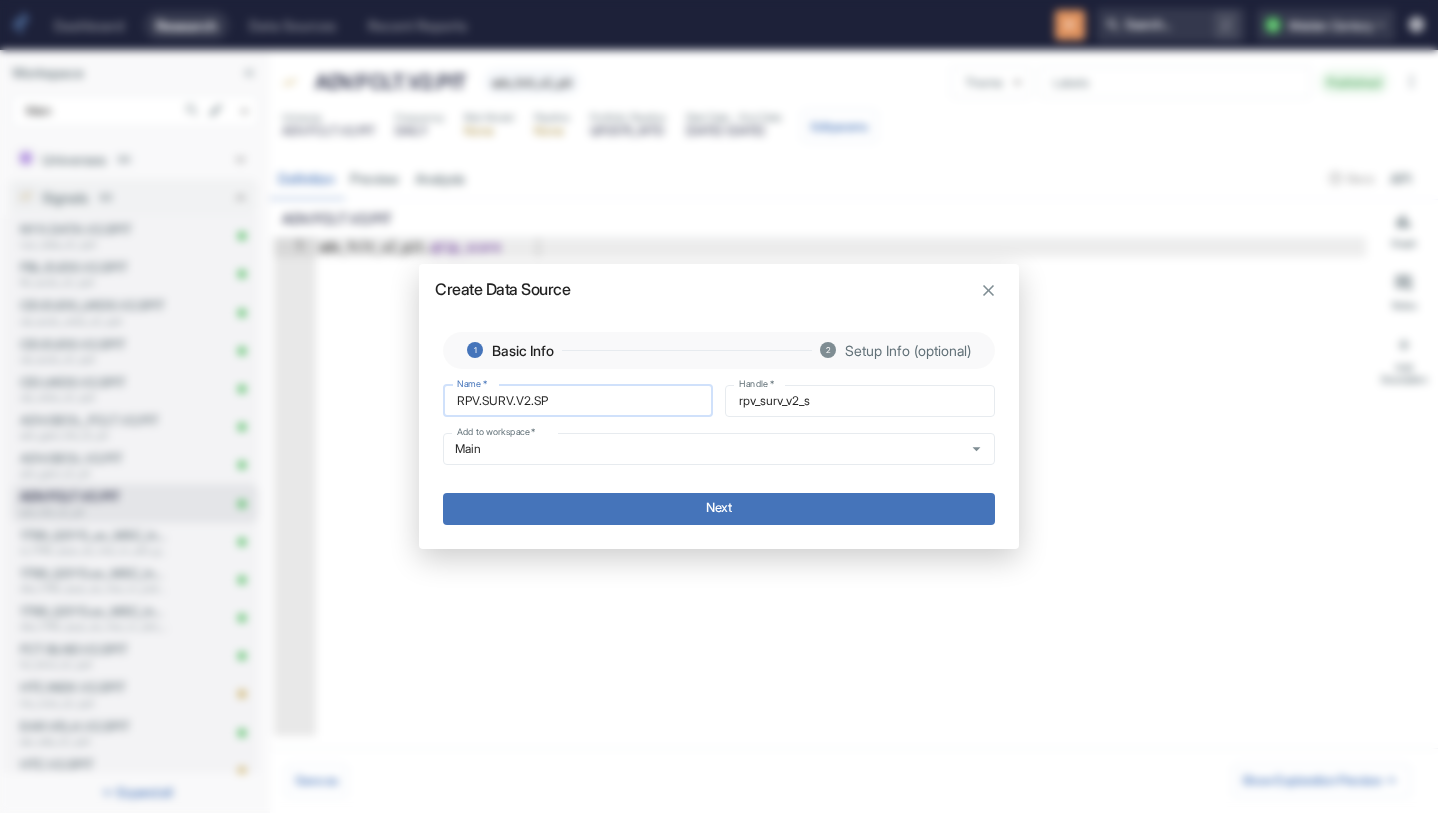 type on "rpv_surv_v2_sp" 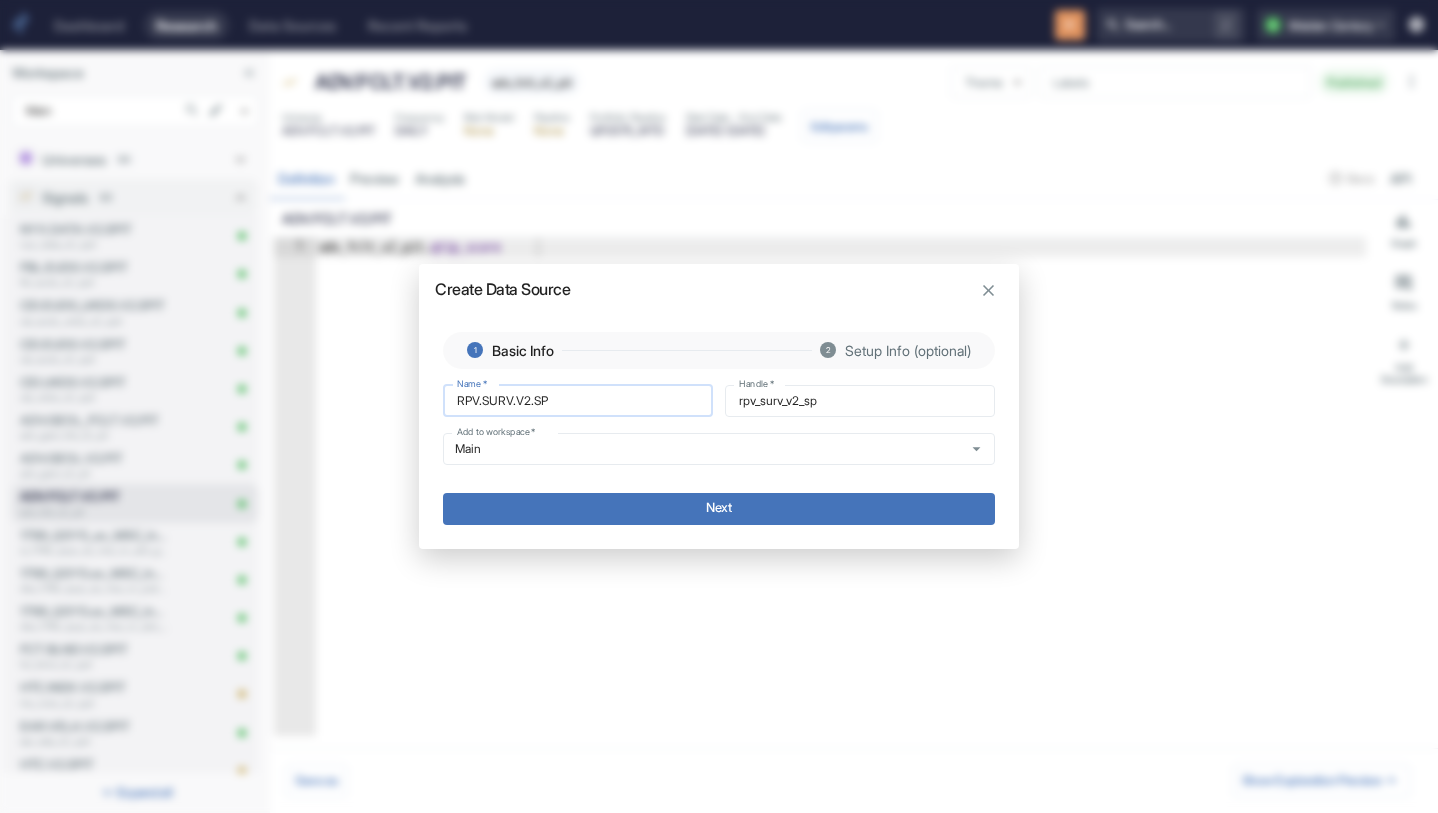 type on "RPV.SURV.V2.SPI" 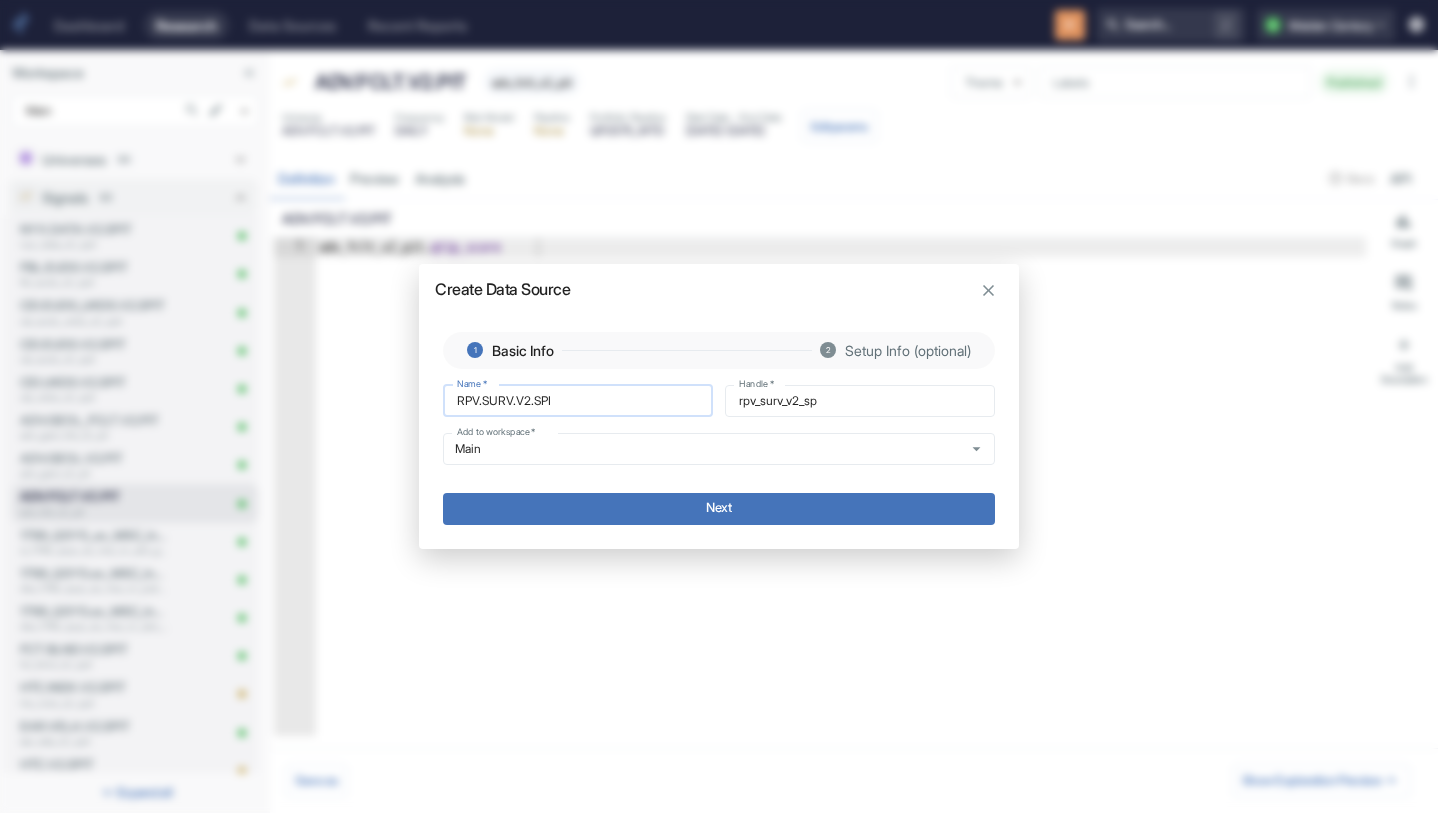 type on "rpv_surv_v2_spi" 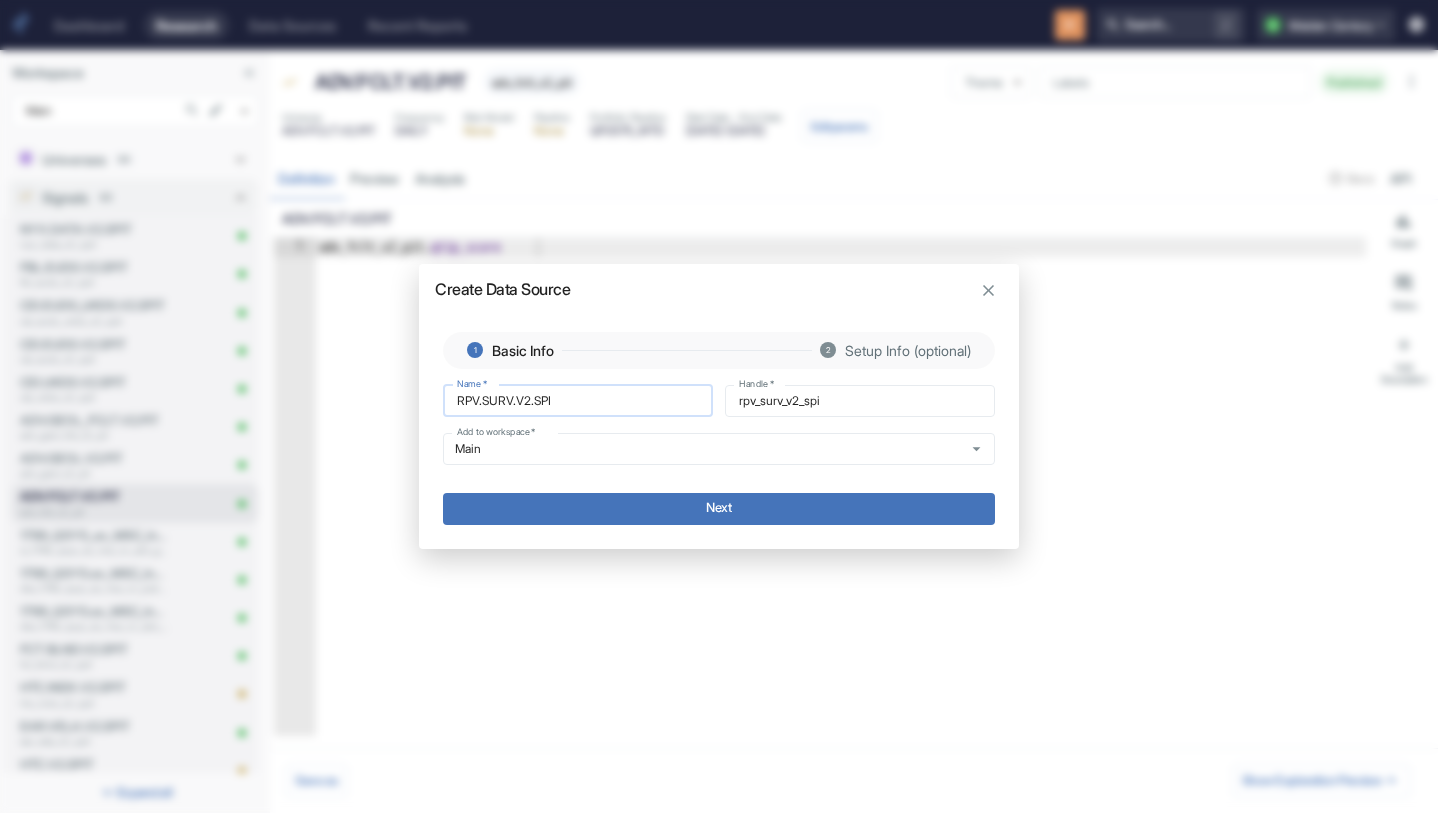 type on "RPV.SURV.V2.SPIT" 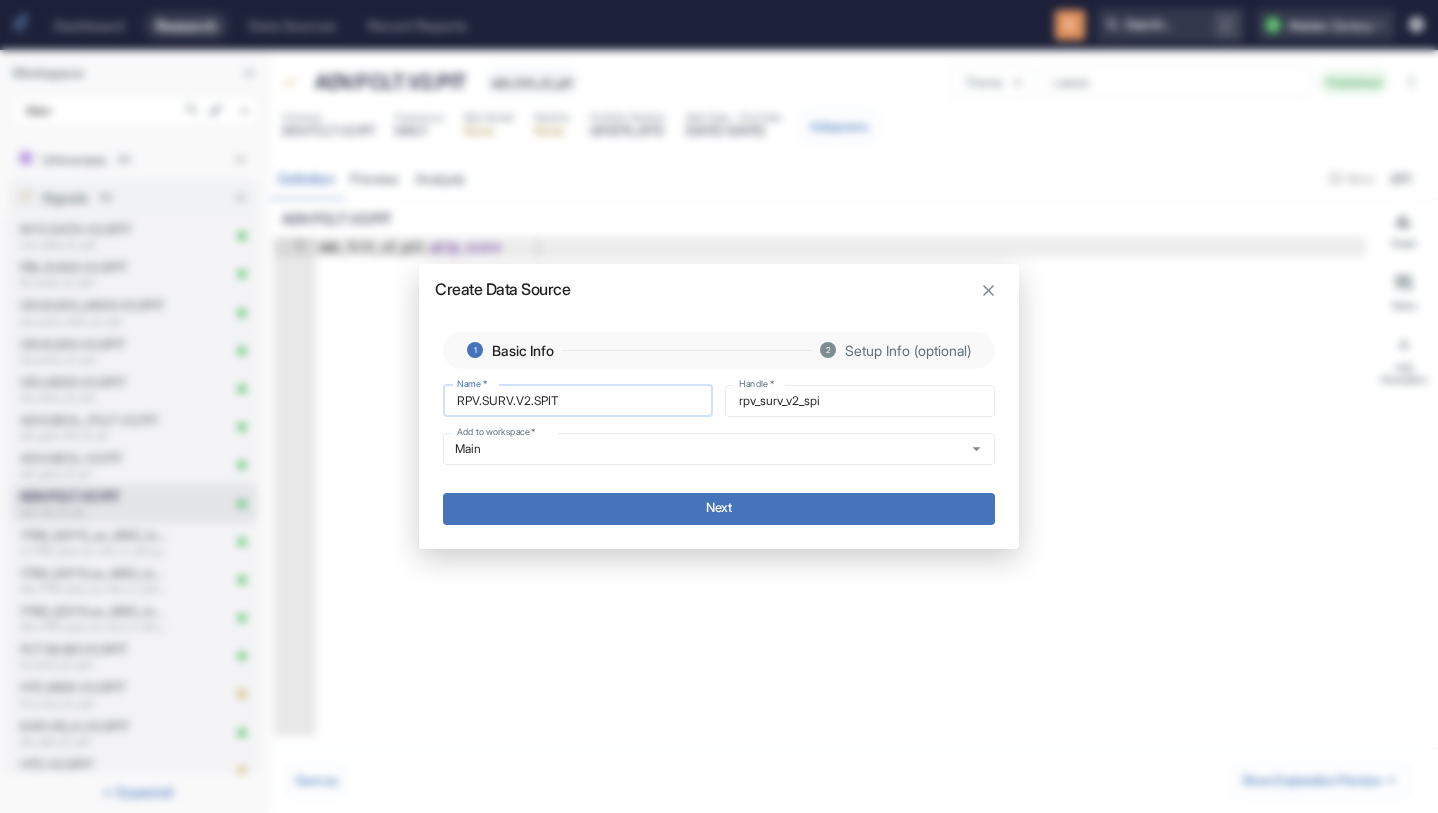 type on "rpv_surv_v2_spit" 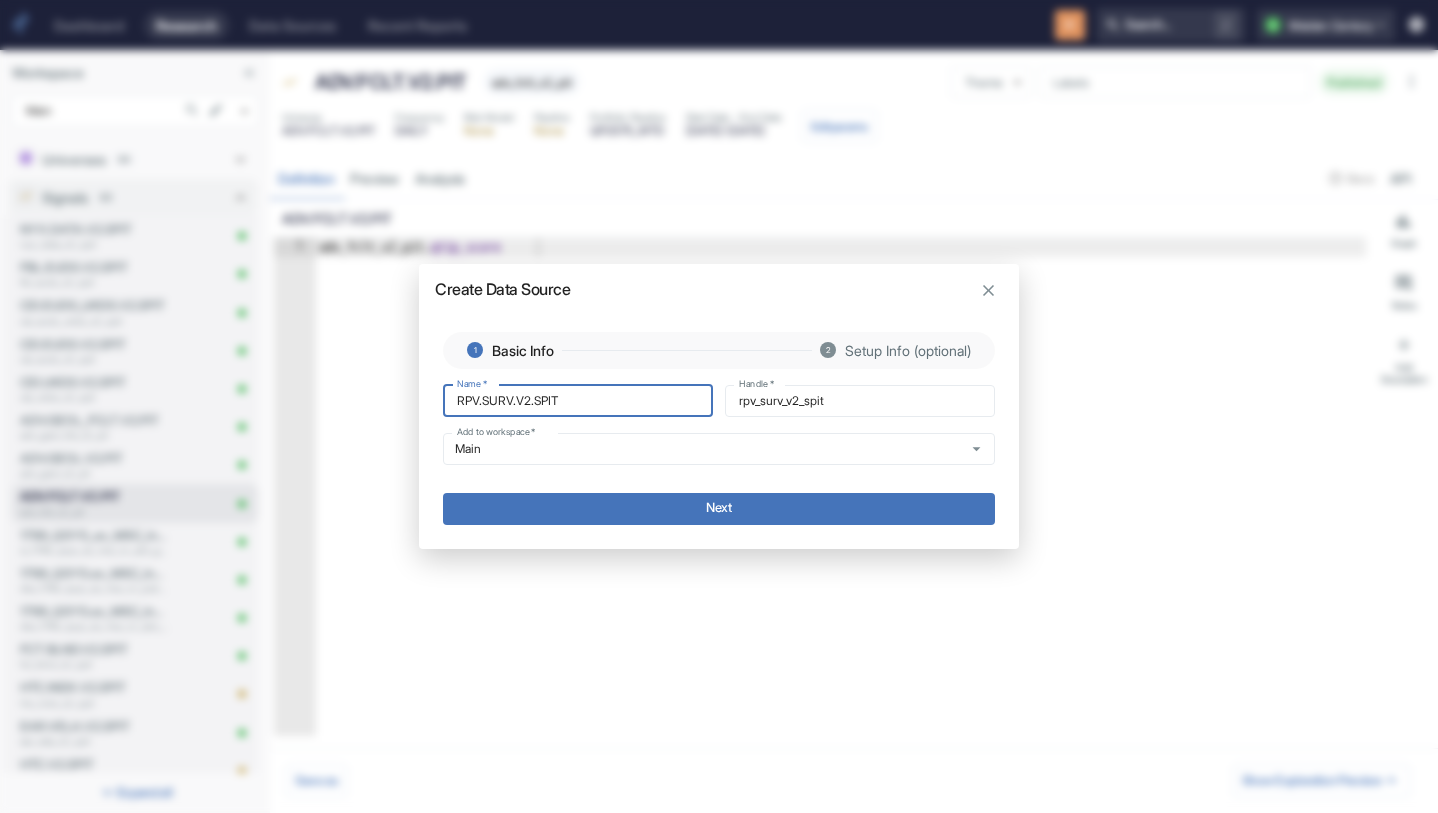 type on "RPV.SURV.V2.SPIT" 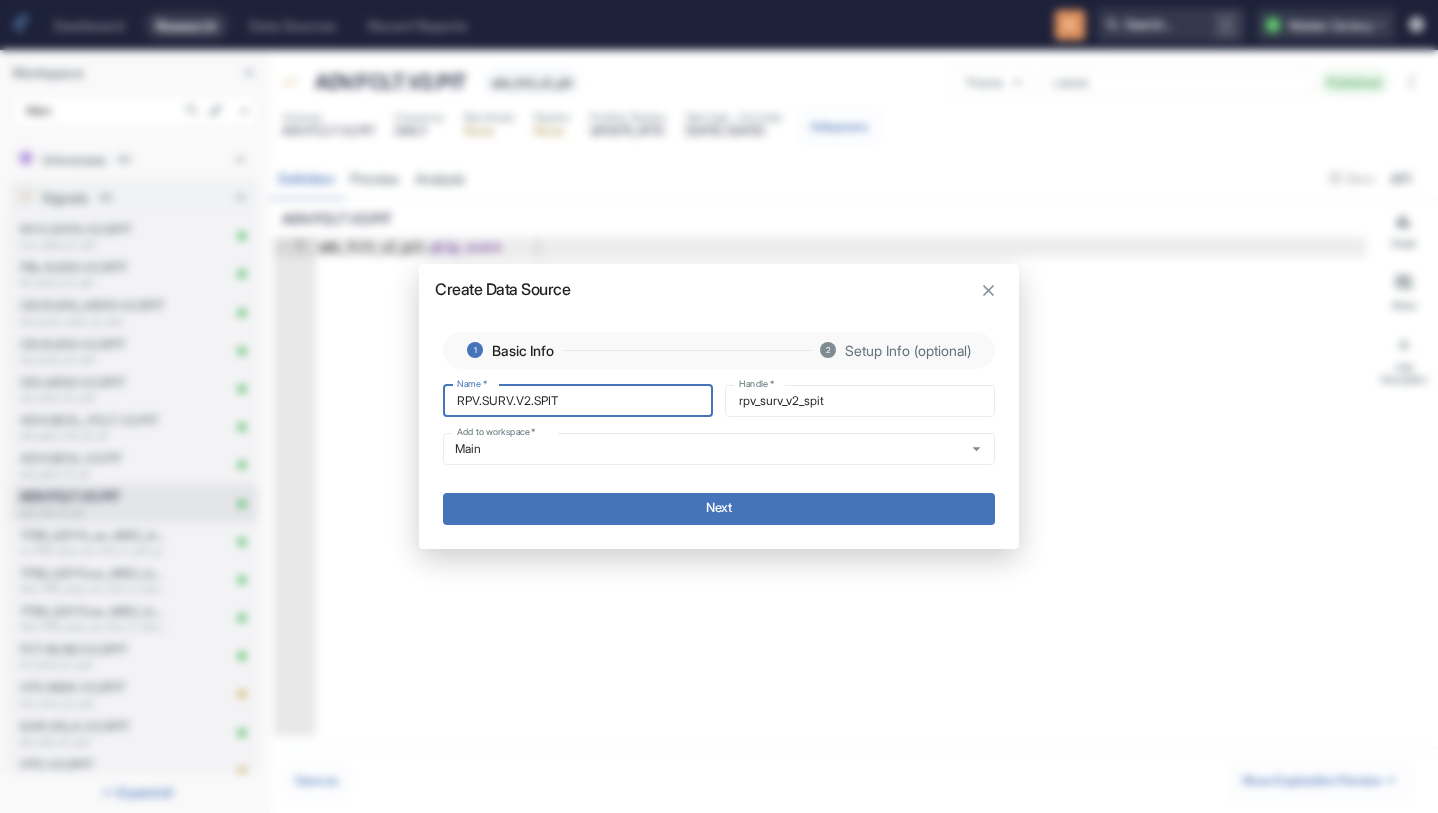 click on "Next" at bounding box center [719, 509] 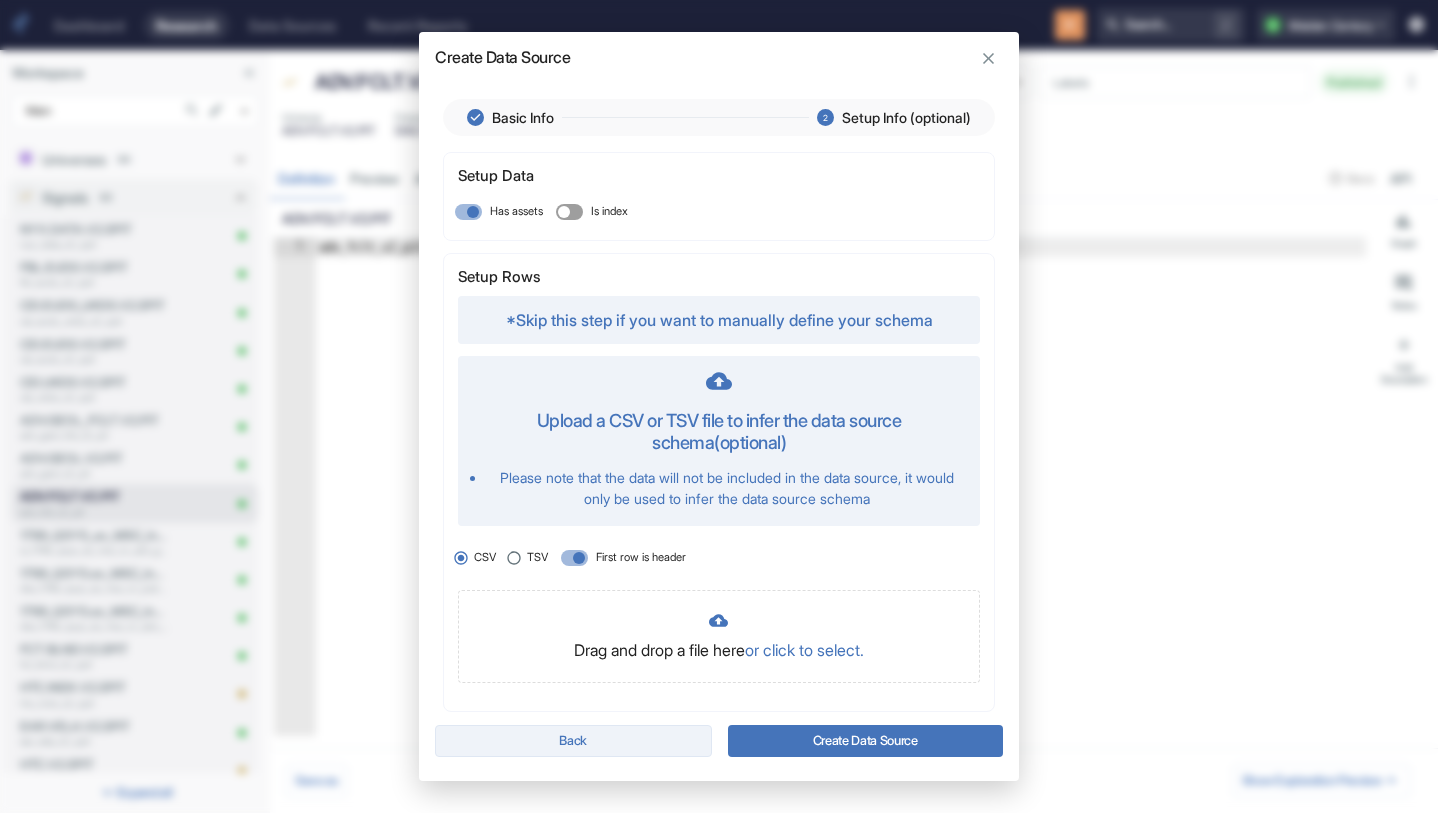 click on "Back" at bounding box center (573, 741) 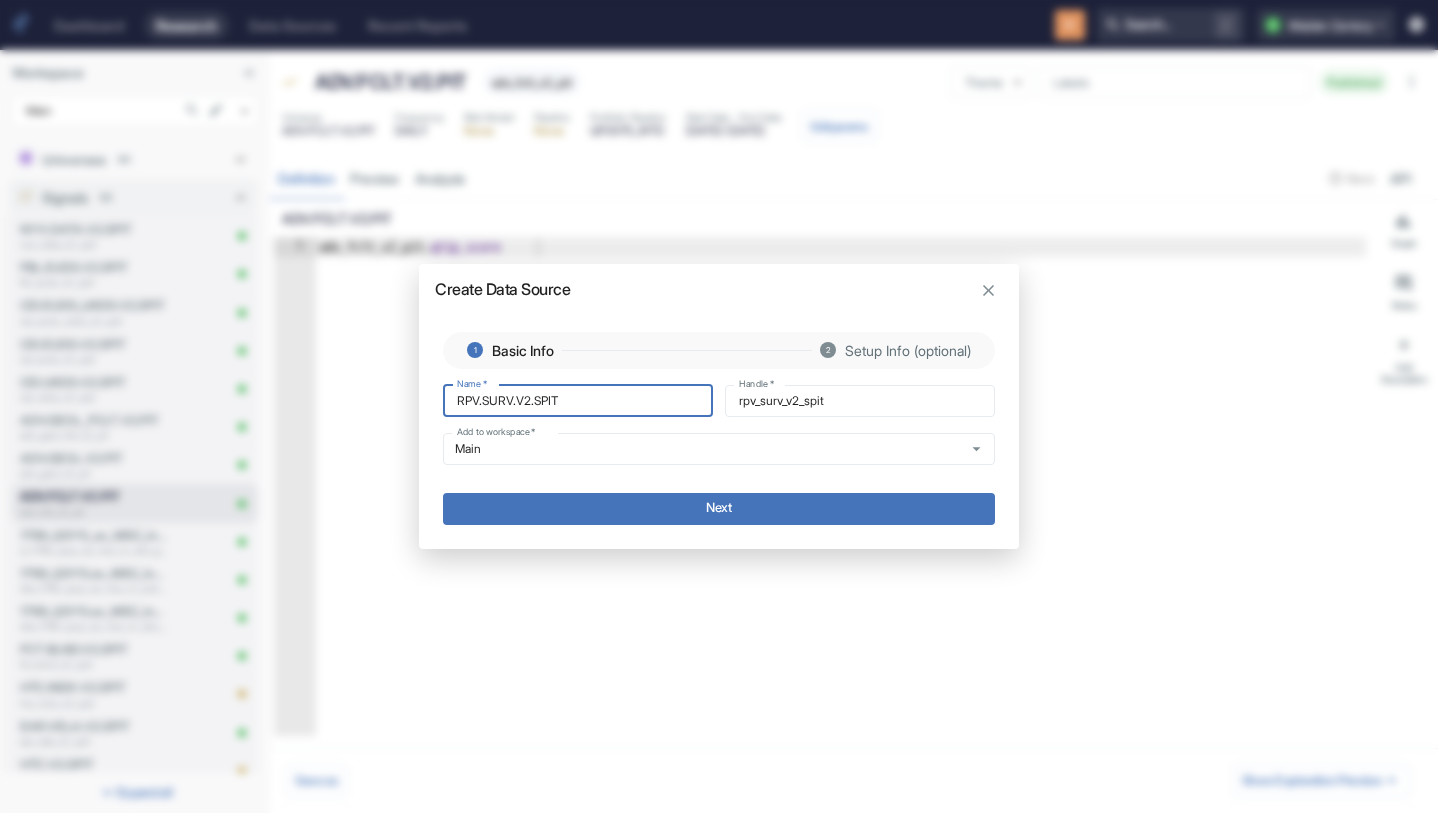 click on "Next" at bounding box center (719, 509) 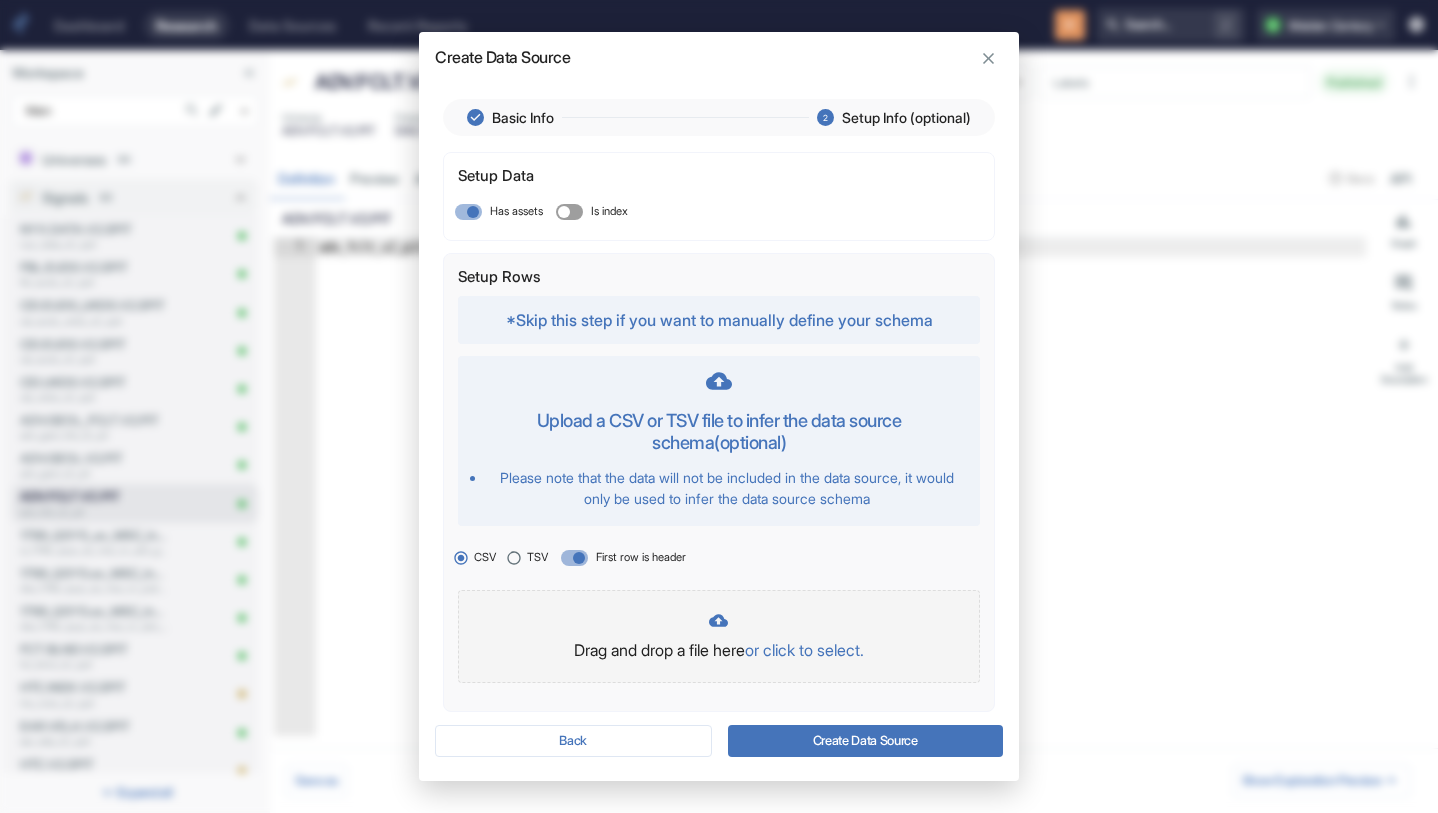 click on "or click to select." at bounding box center (804, 650) 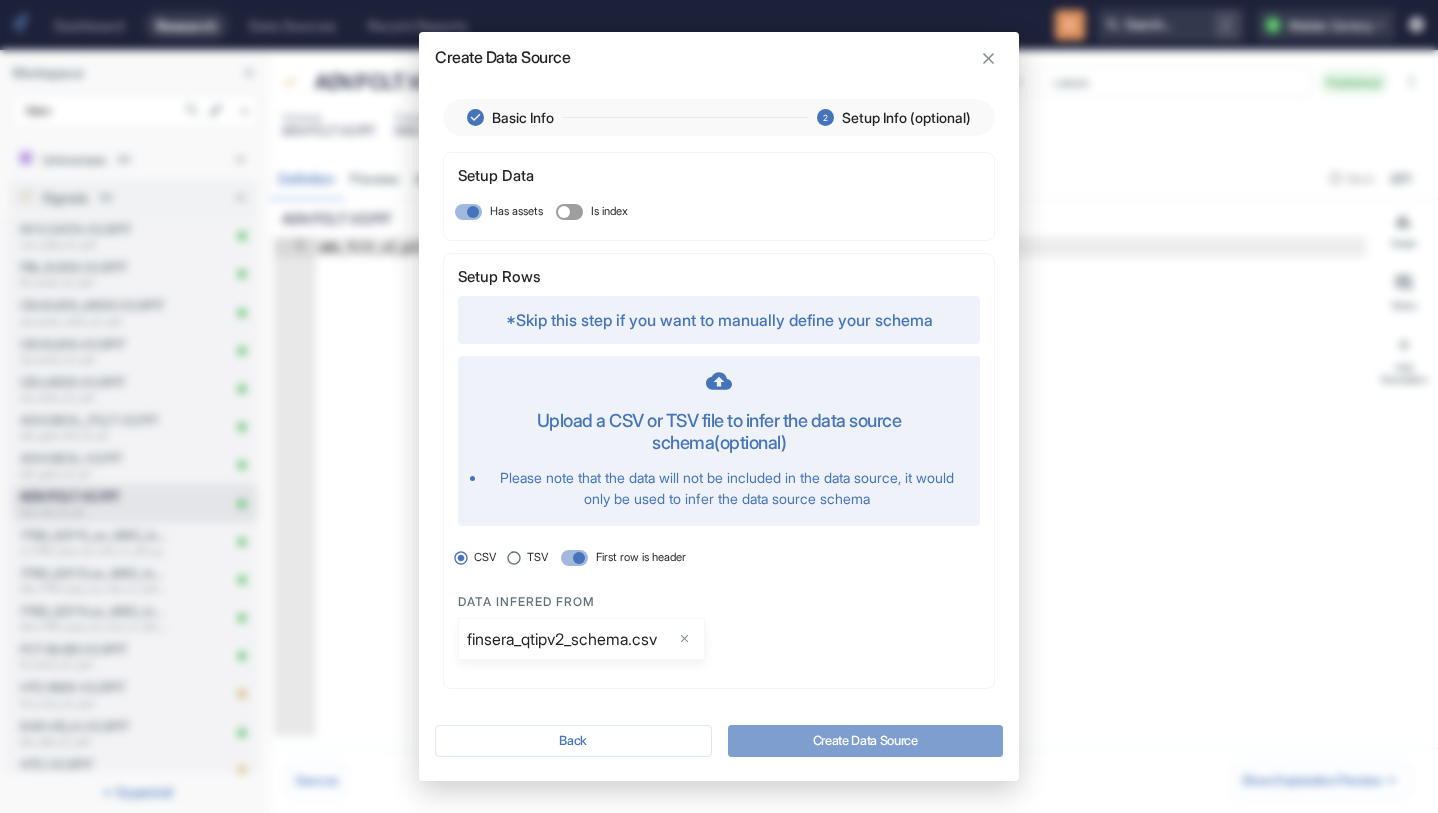 click on "Create Data Source" at bounding box center [865, 741] 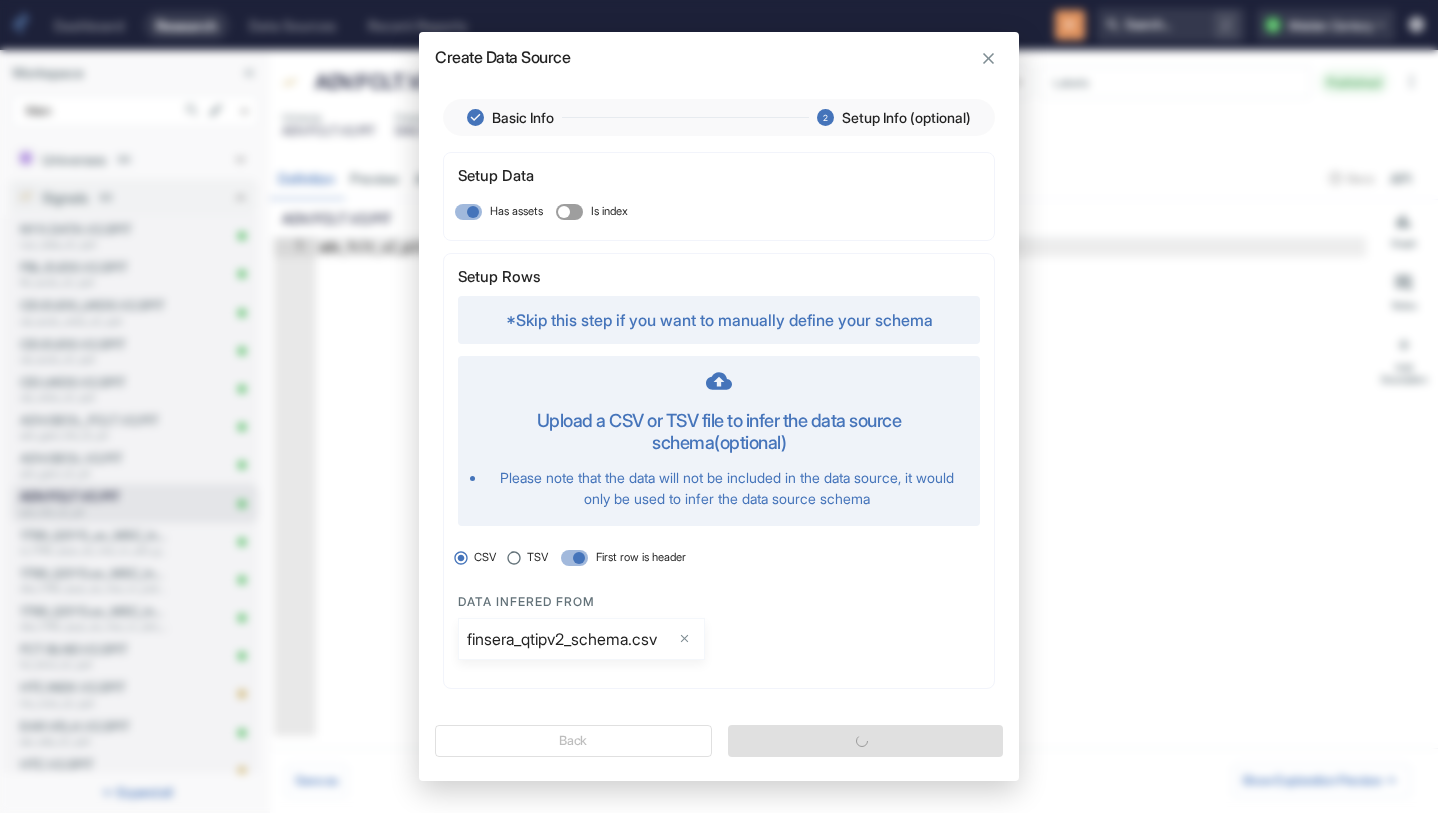 type on "x" 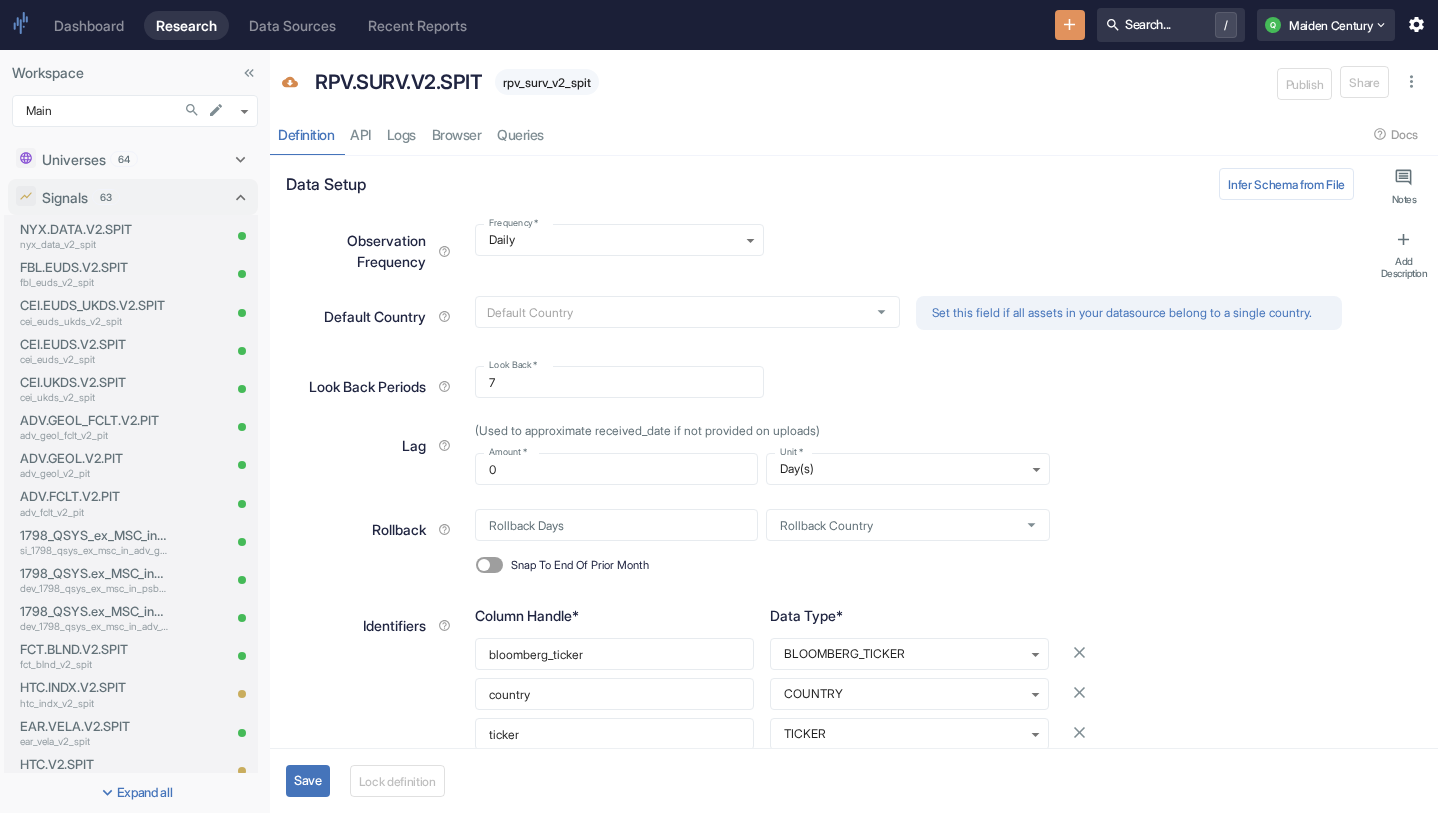 click 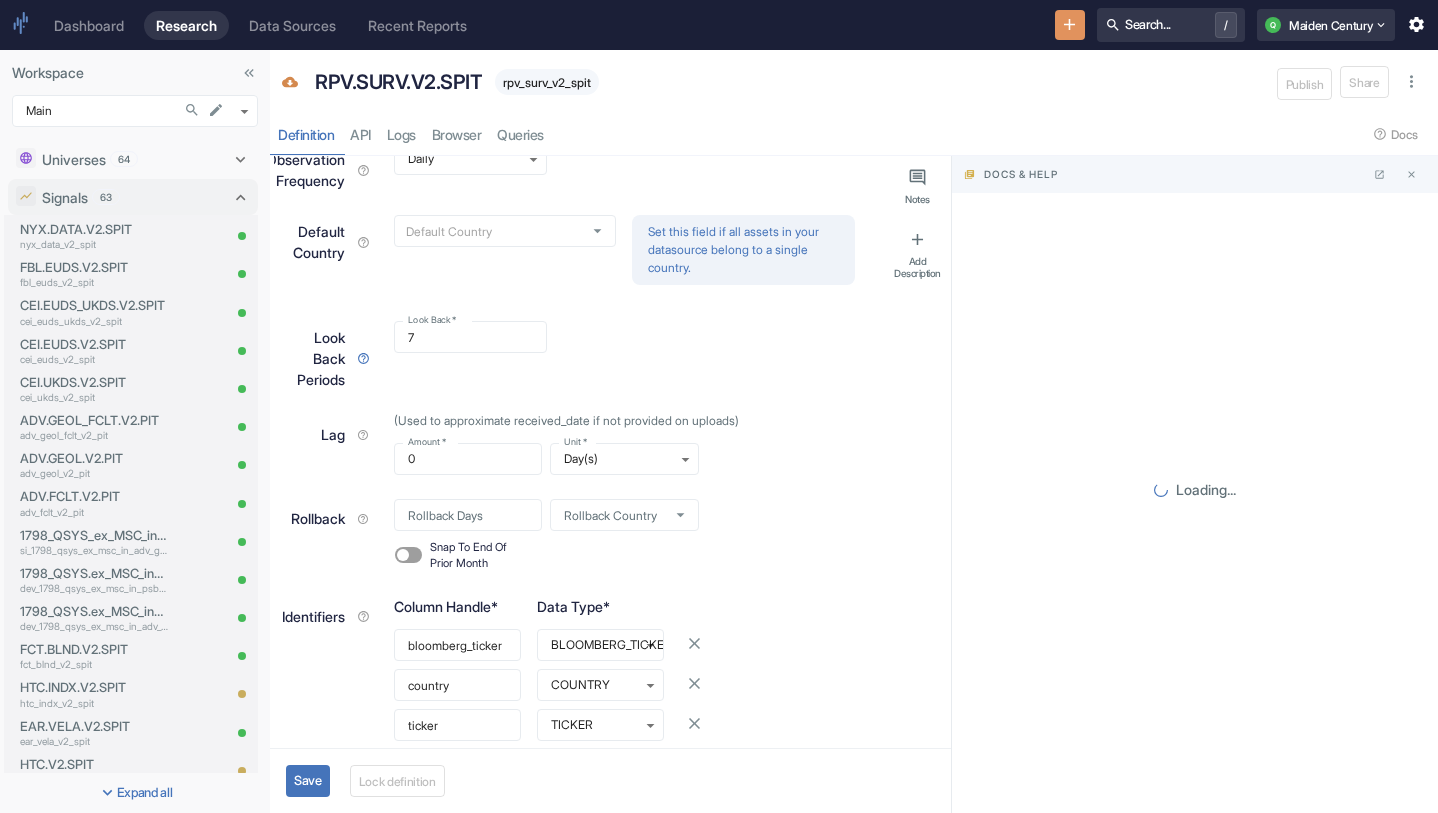 scroll, scrollTop: 101, scrollLeft: 0, axis: vertical 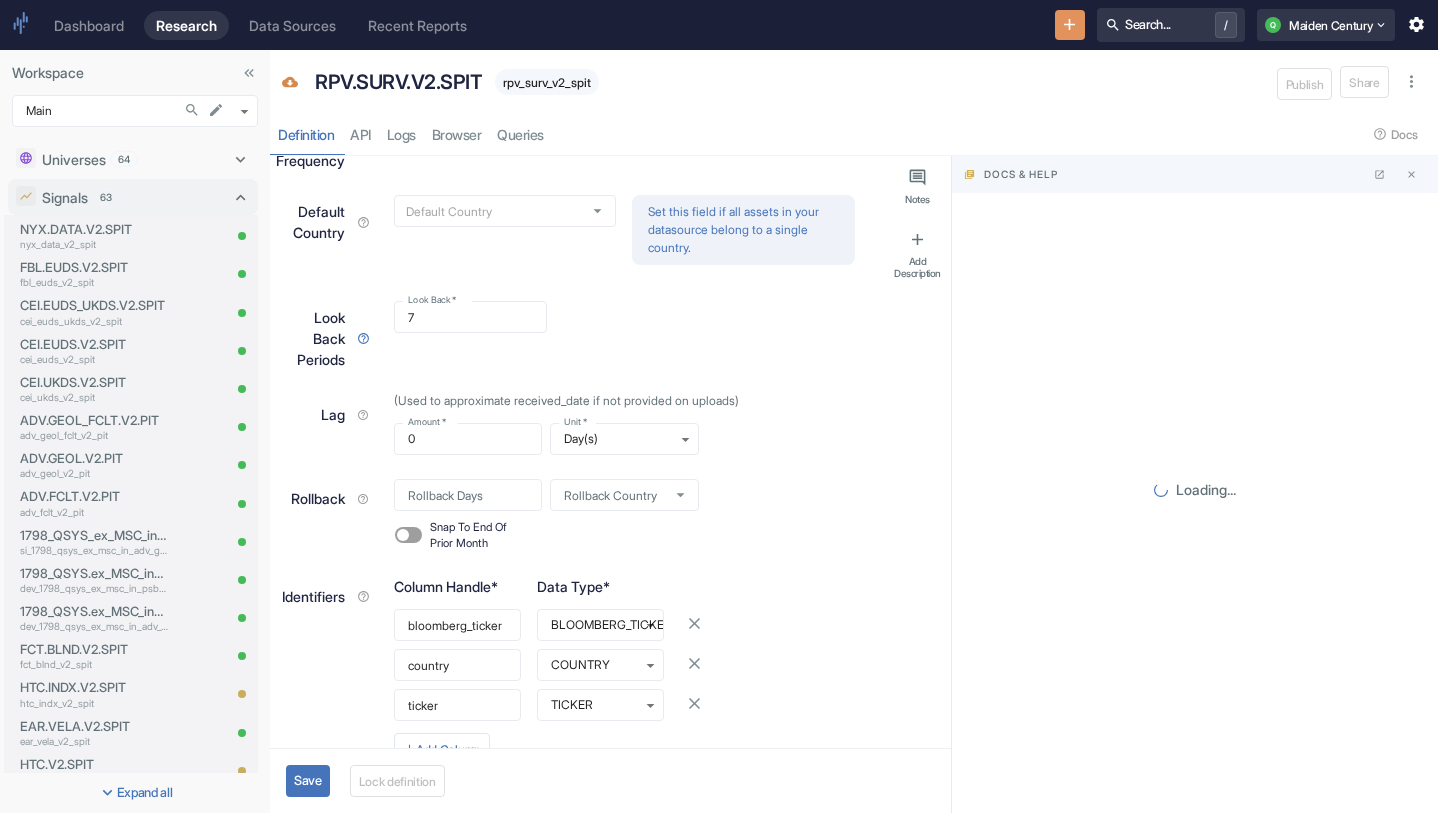 click 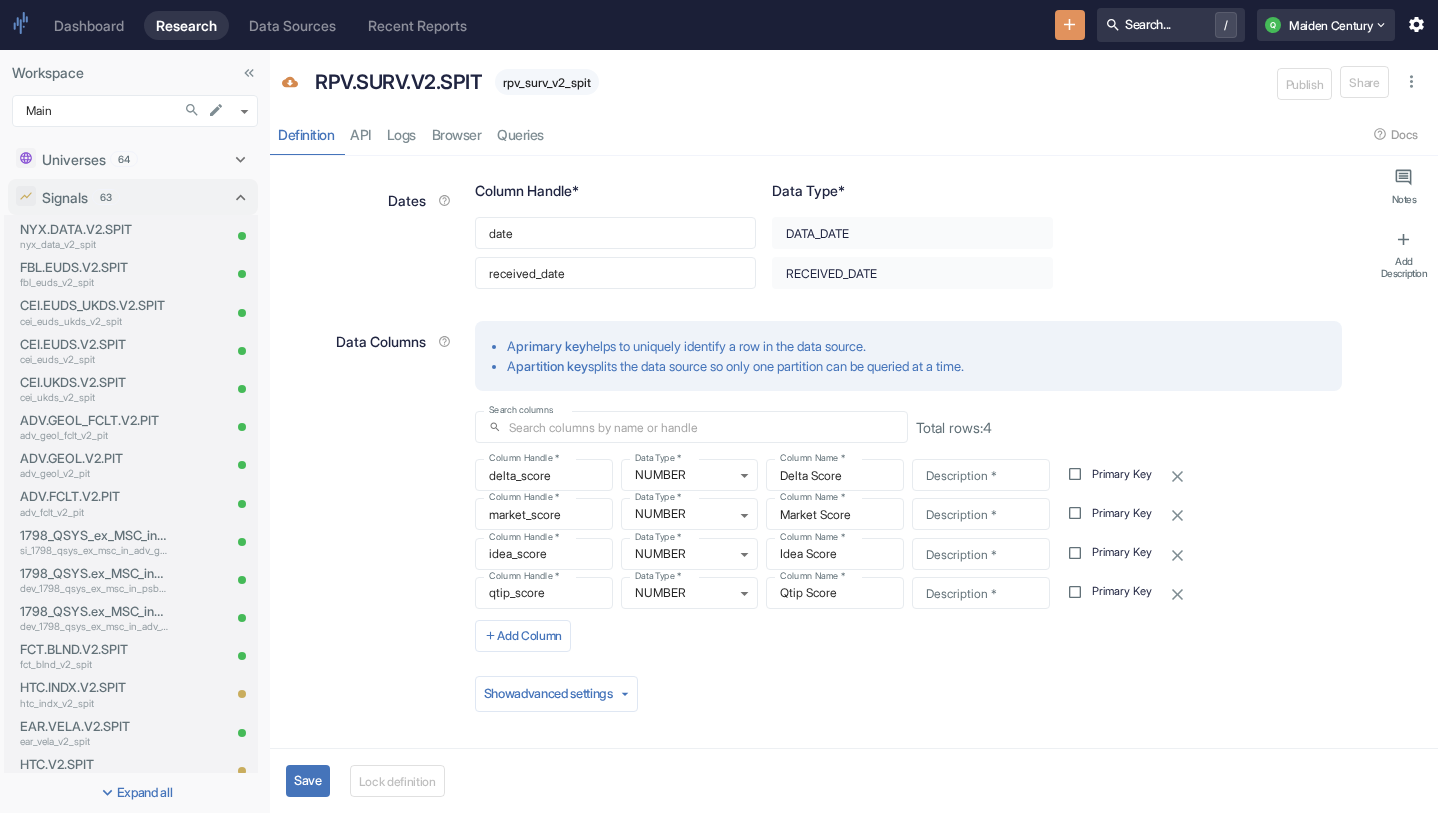 scroll, scrollTop: 655, scrollLeft: 0, axis: vertical 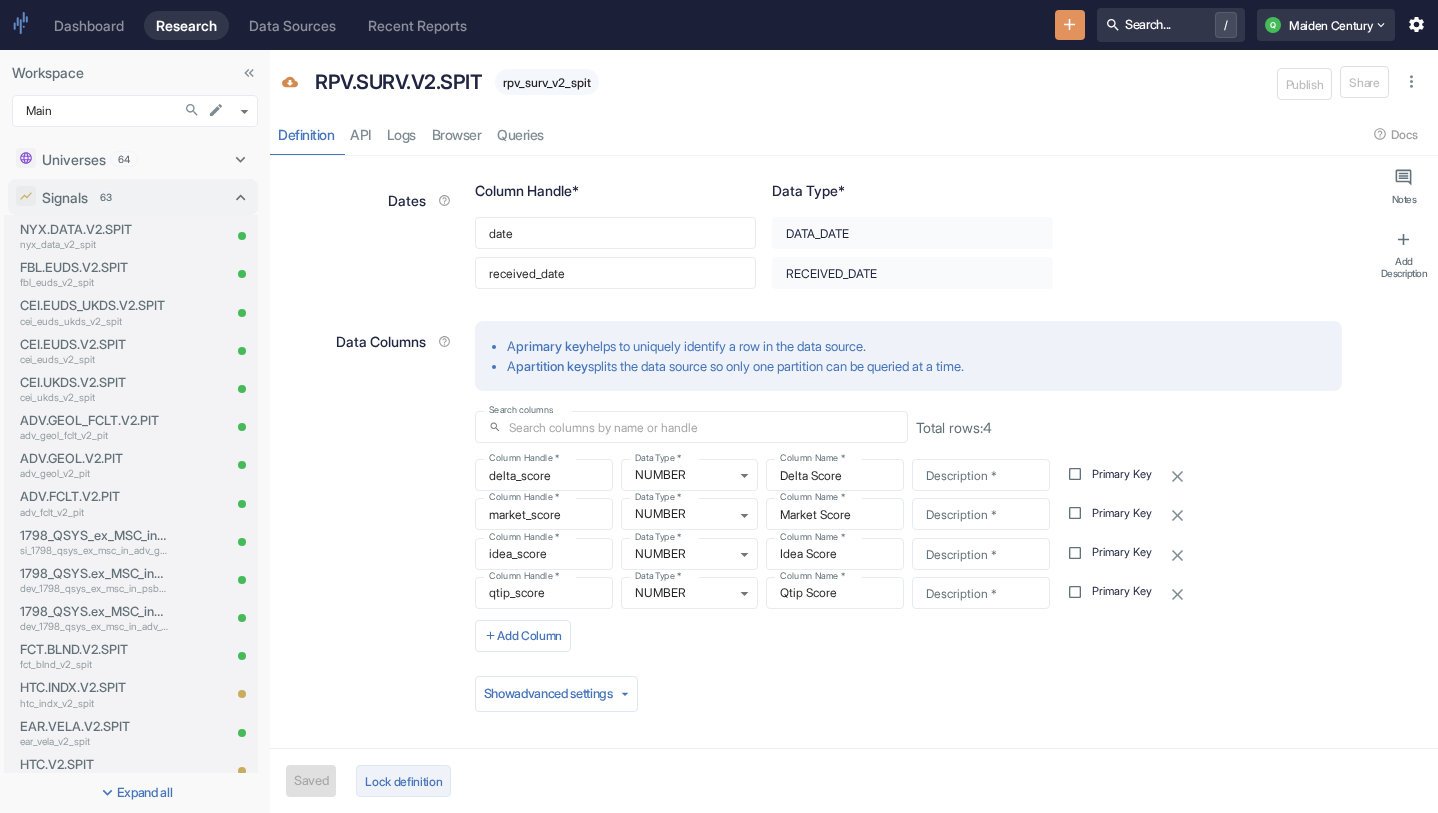 click on "Lock definition" at bounding box center [403, 781] 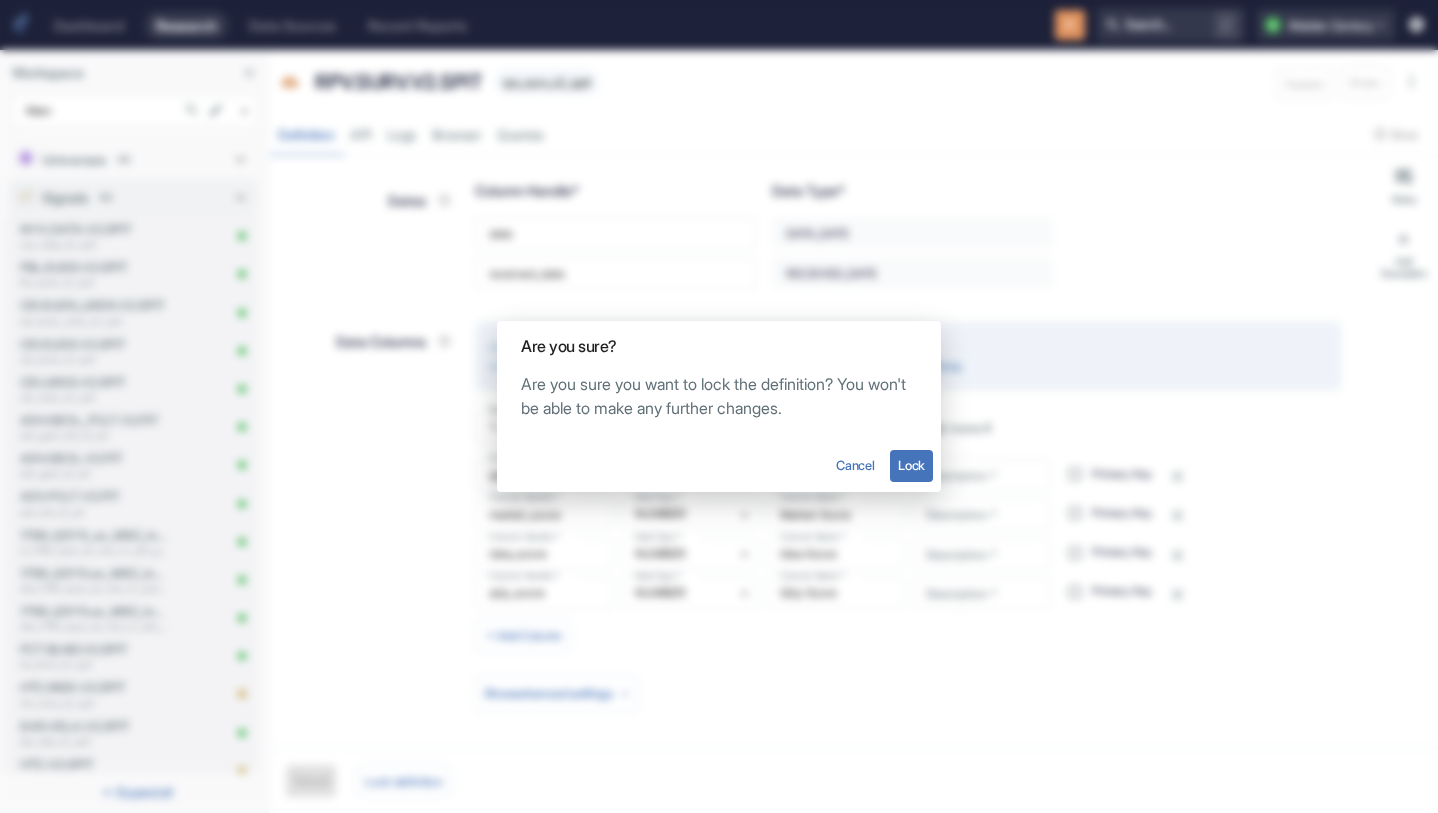 click on "Lock" at bounding box center [911, 466] 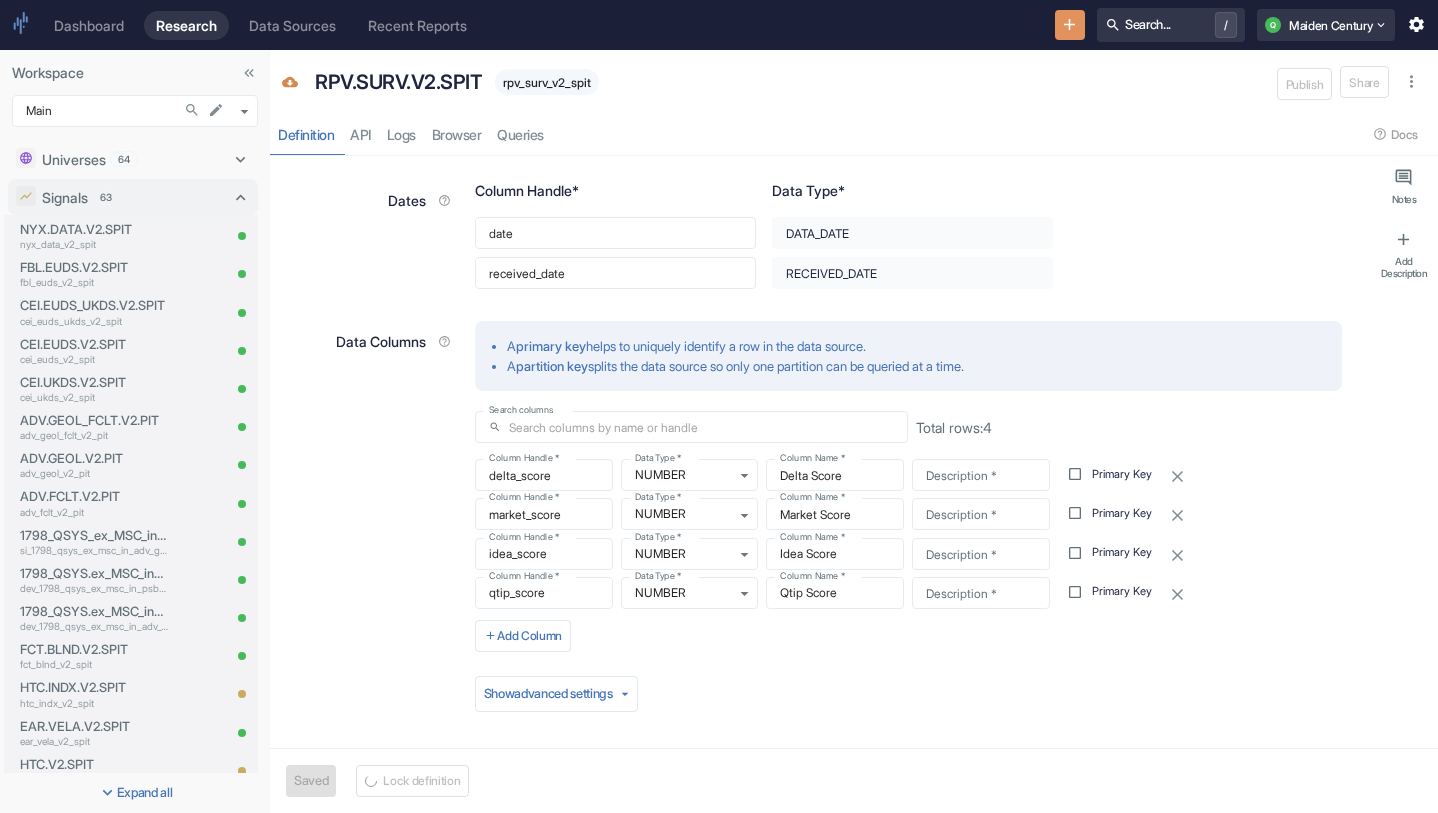 scroll, scrollTop: 0, scrollLeft: 0, axis: both 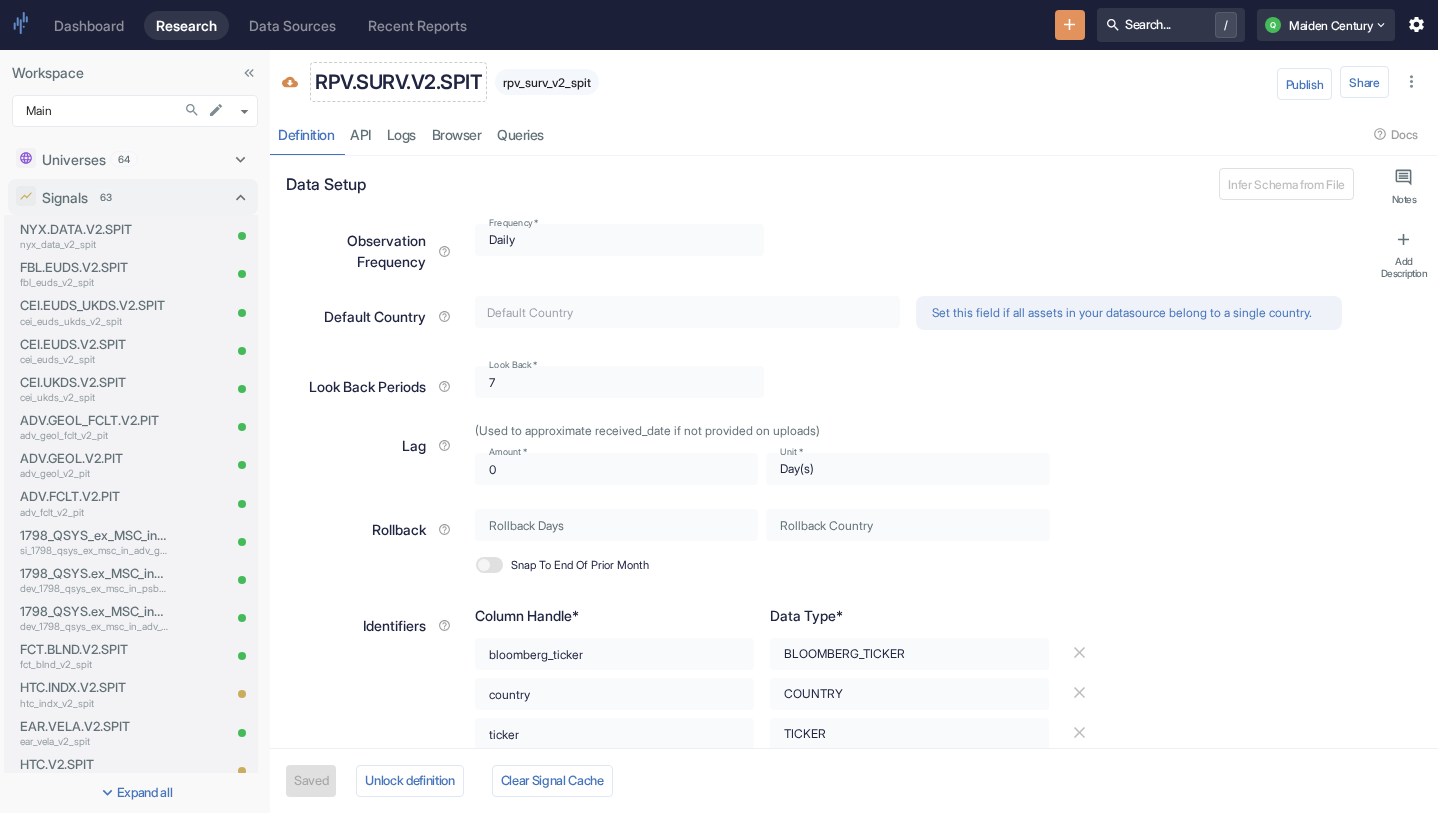 click on "RPV.SURV.V2.SPIT" at bounding box center [398, 82] 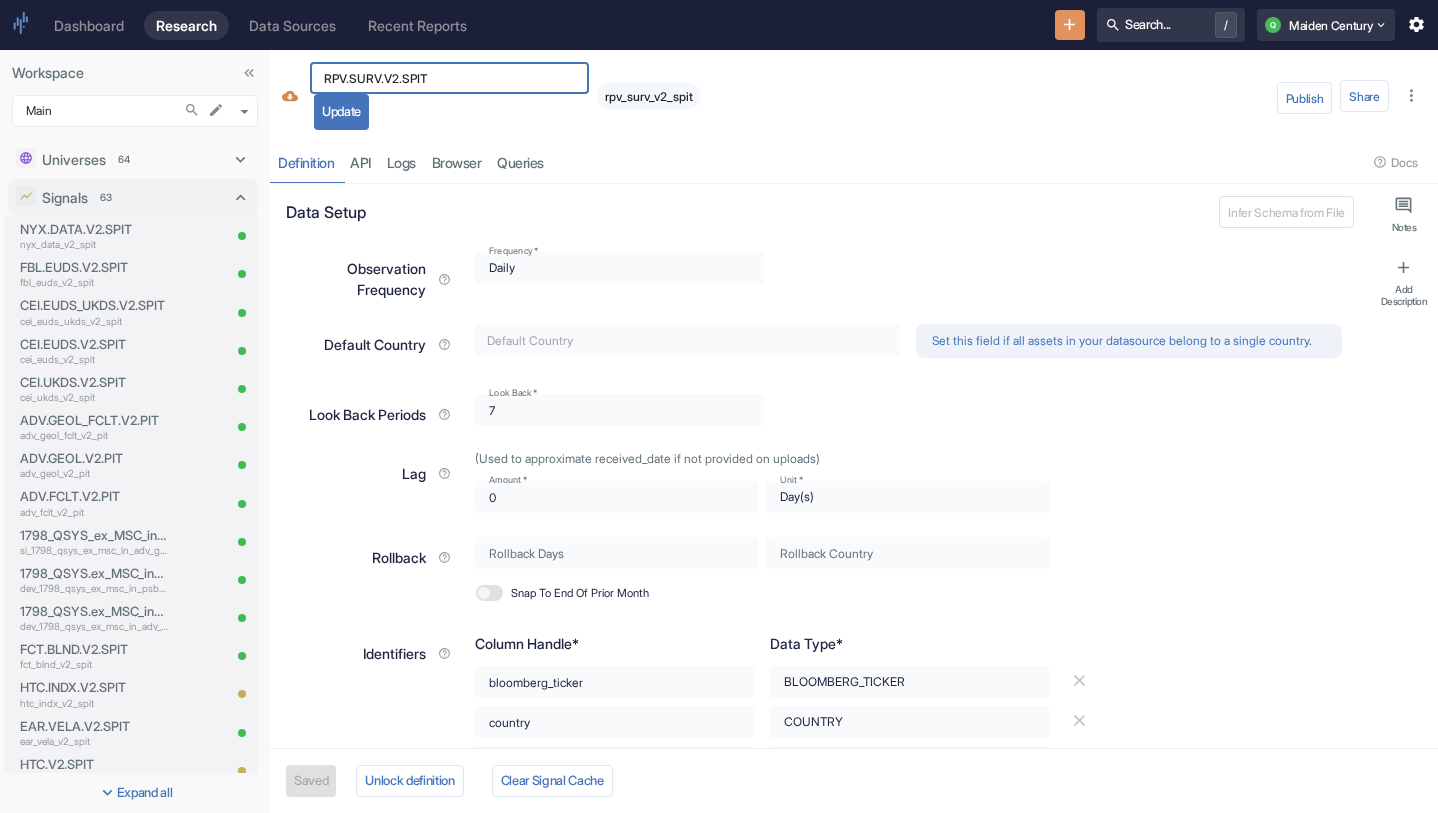 click on "Update" at bounding box center [341, 112] 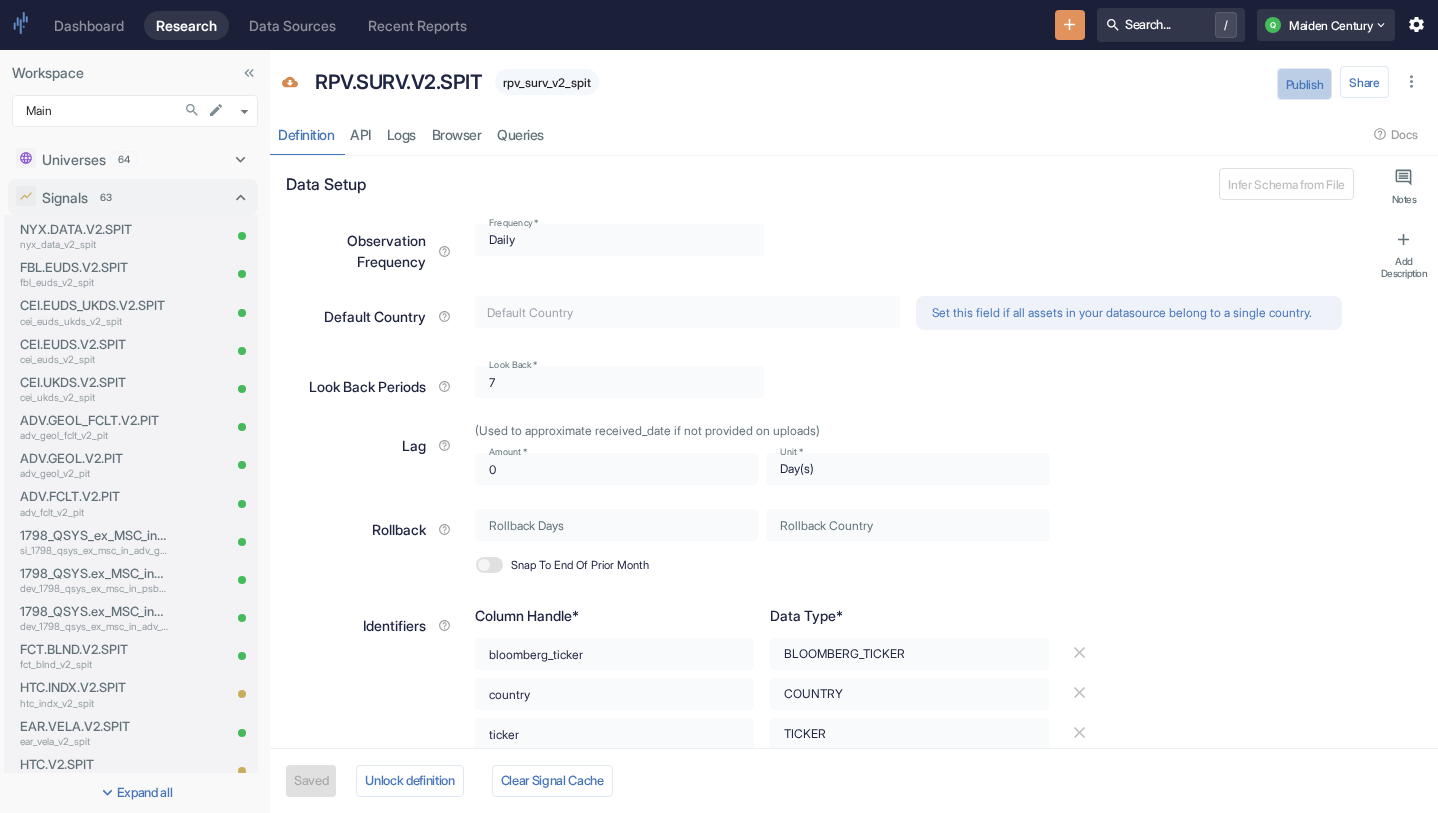 click on "Publish" at bounding box center [1305, 84] 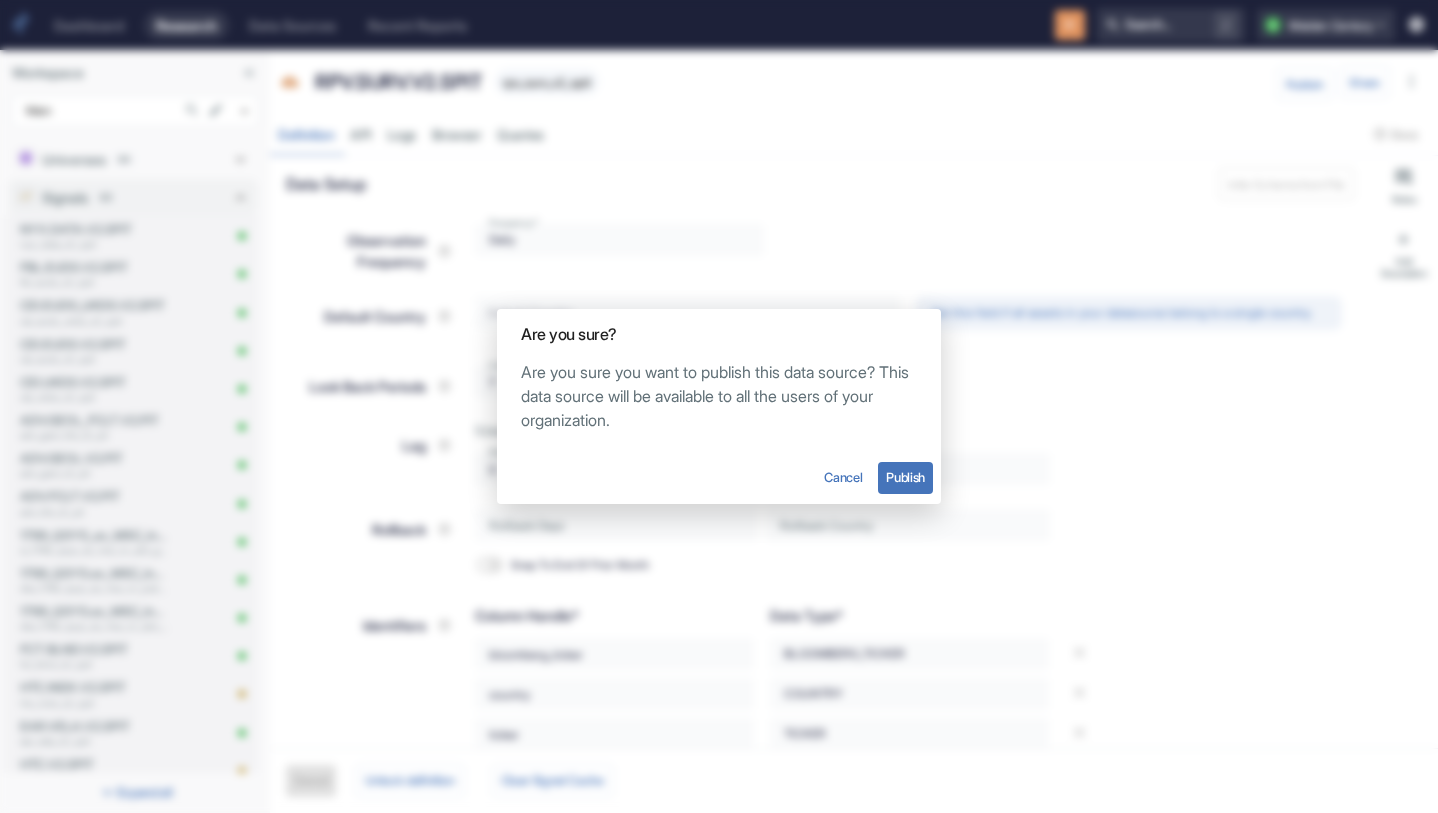 click on "Cancel Publish" at bounding box center (719, 478) 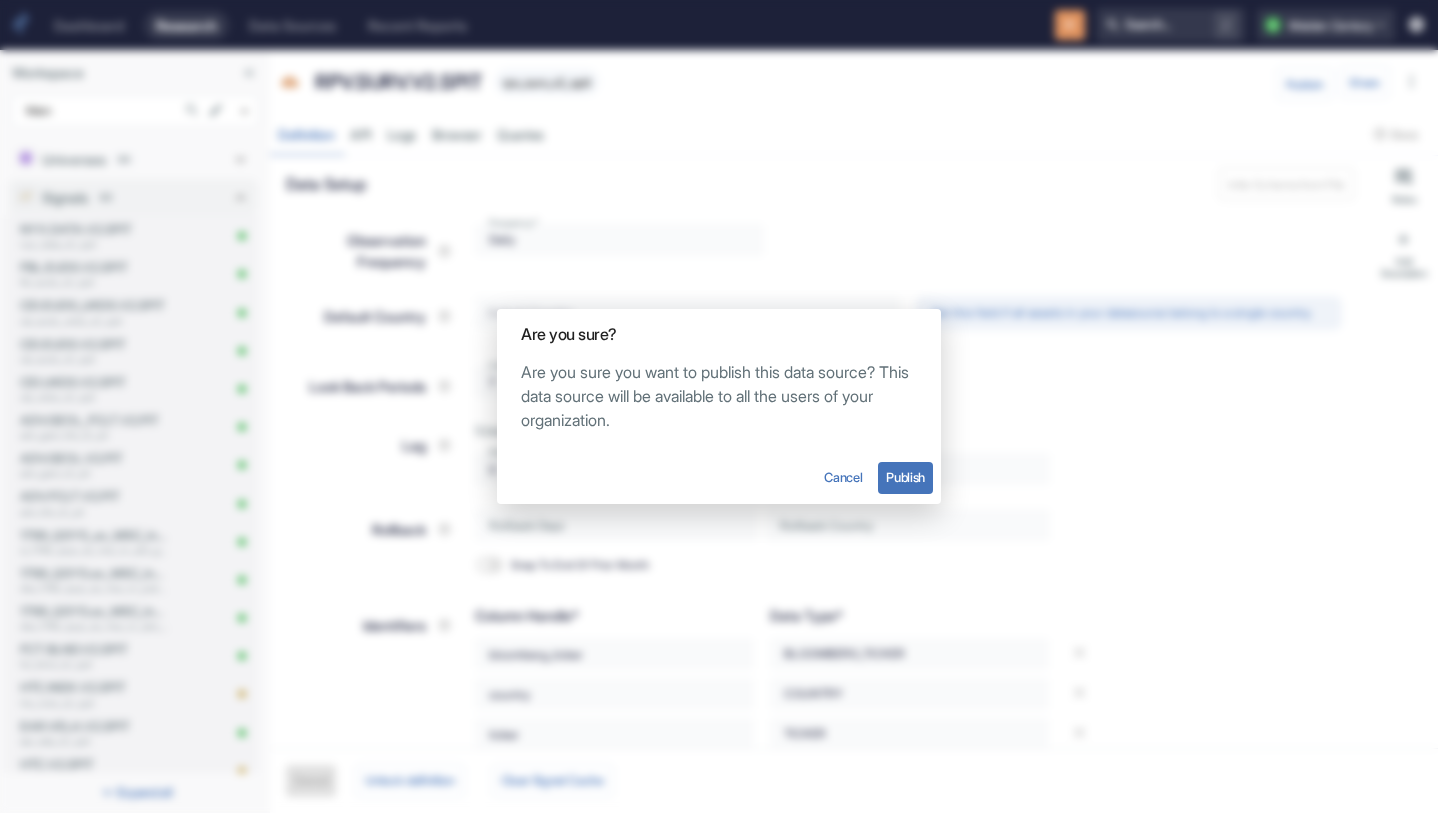 click on "Publish" at bounding box center [905, 478] 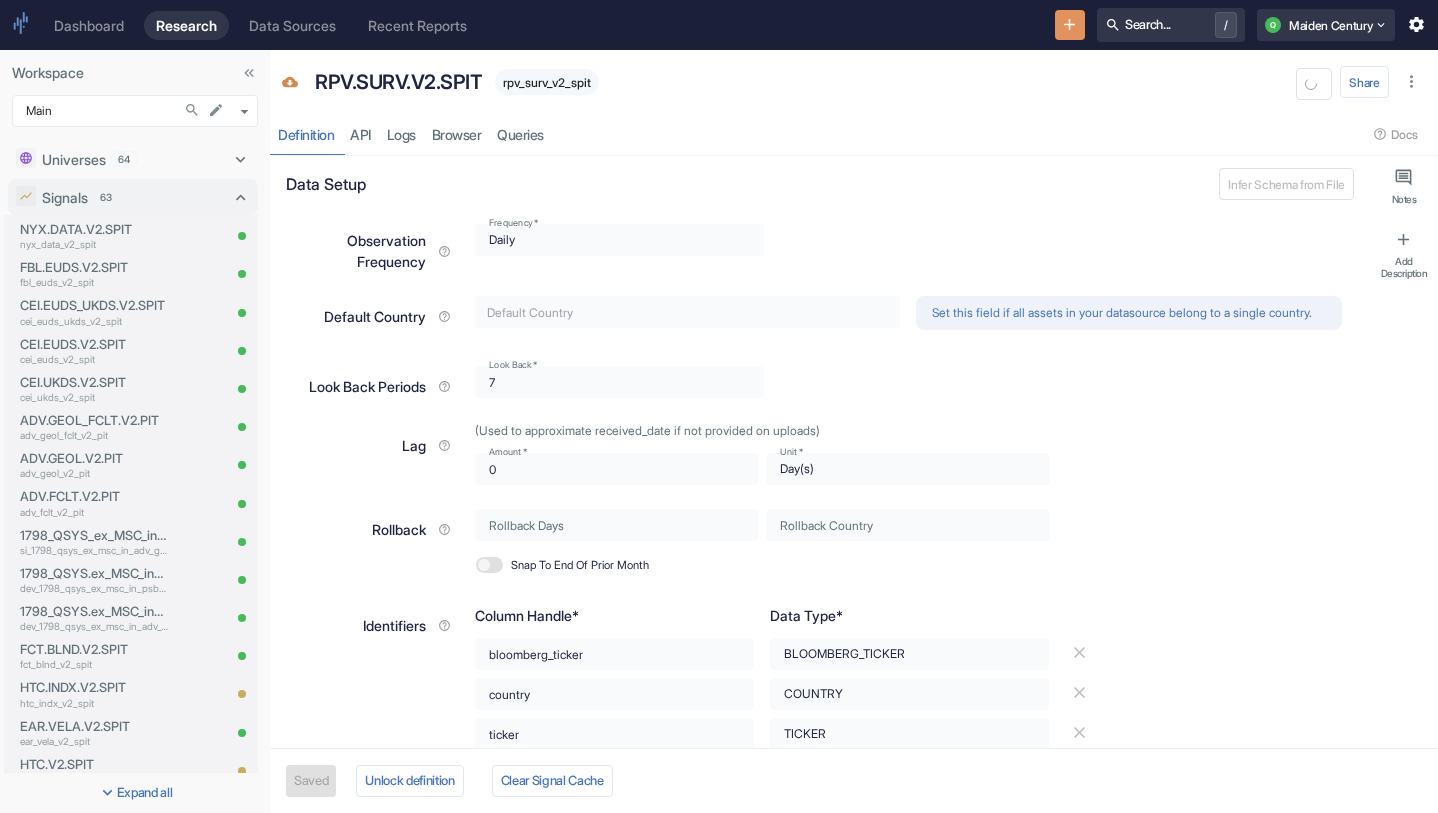 type on "x" 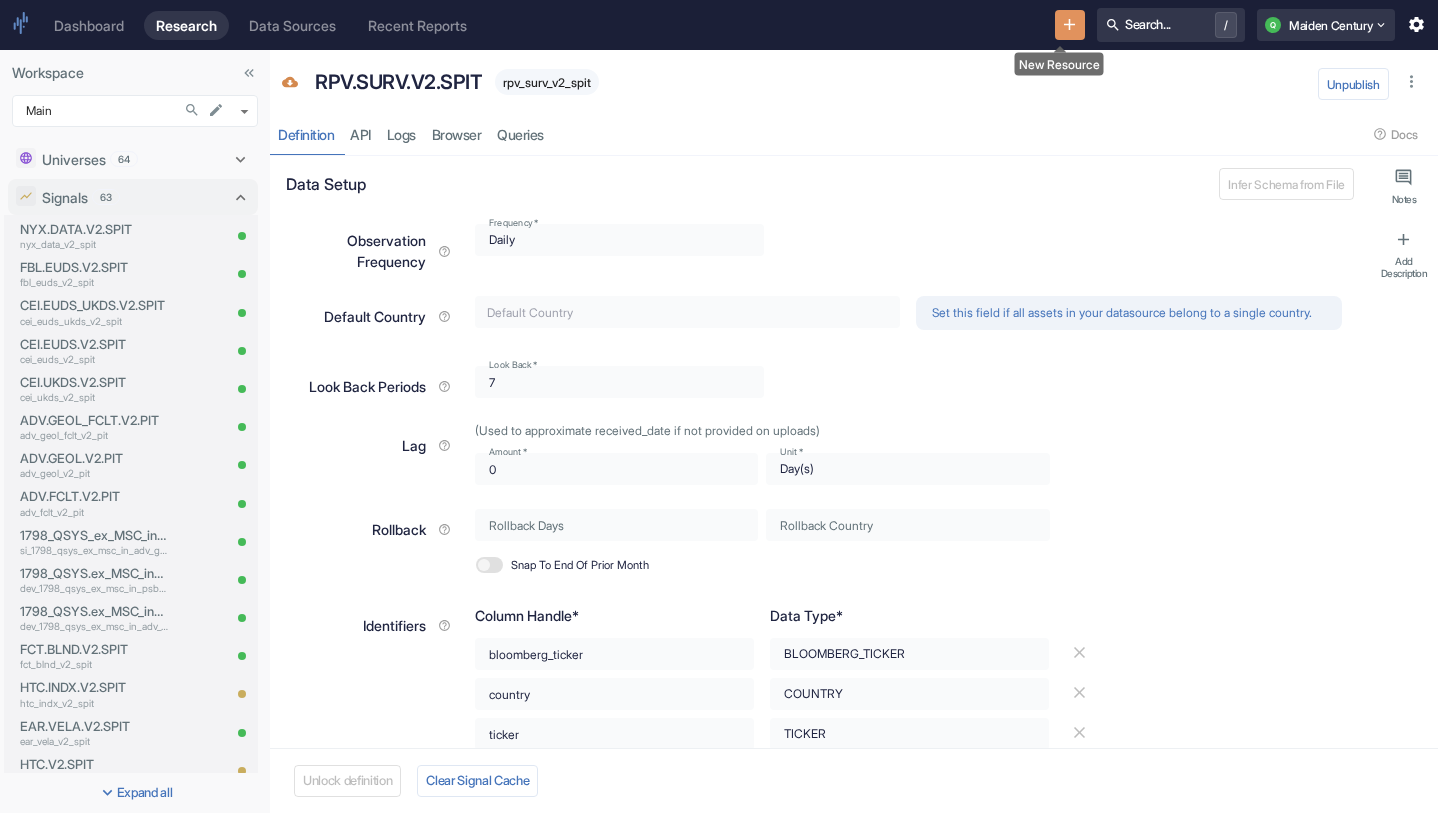 click 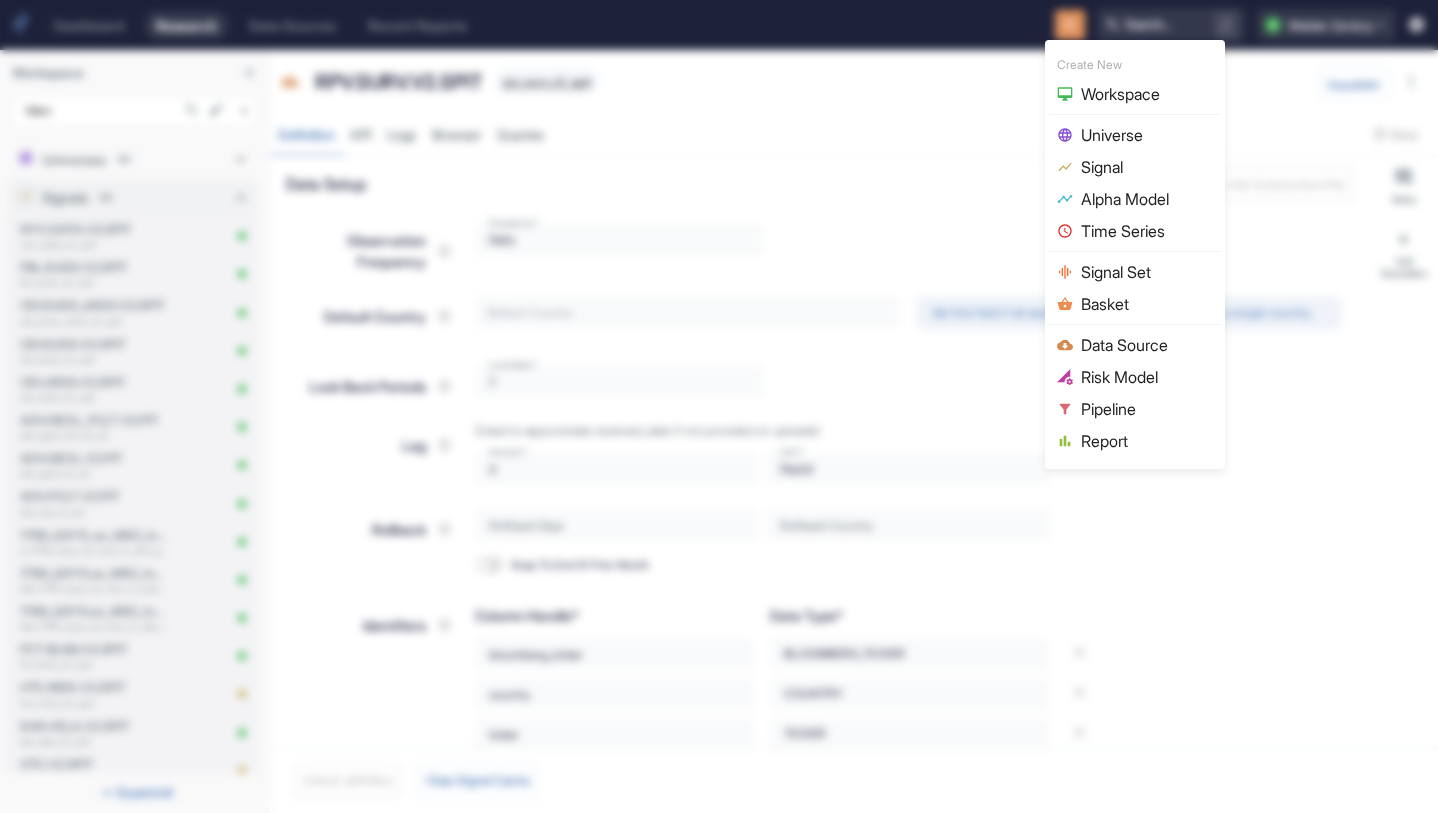 click on "Universe" at bounding box center [1147, 135] 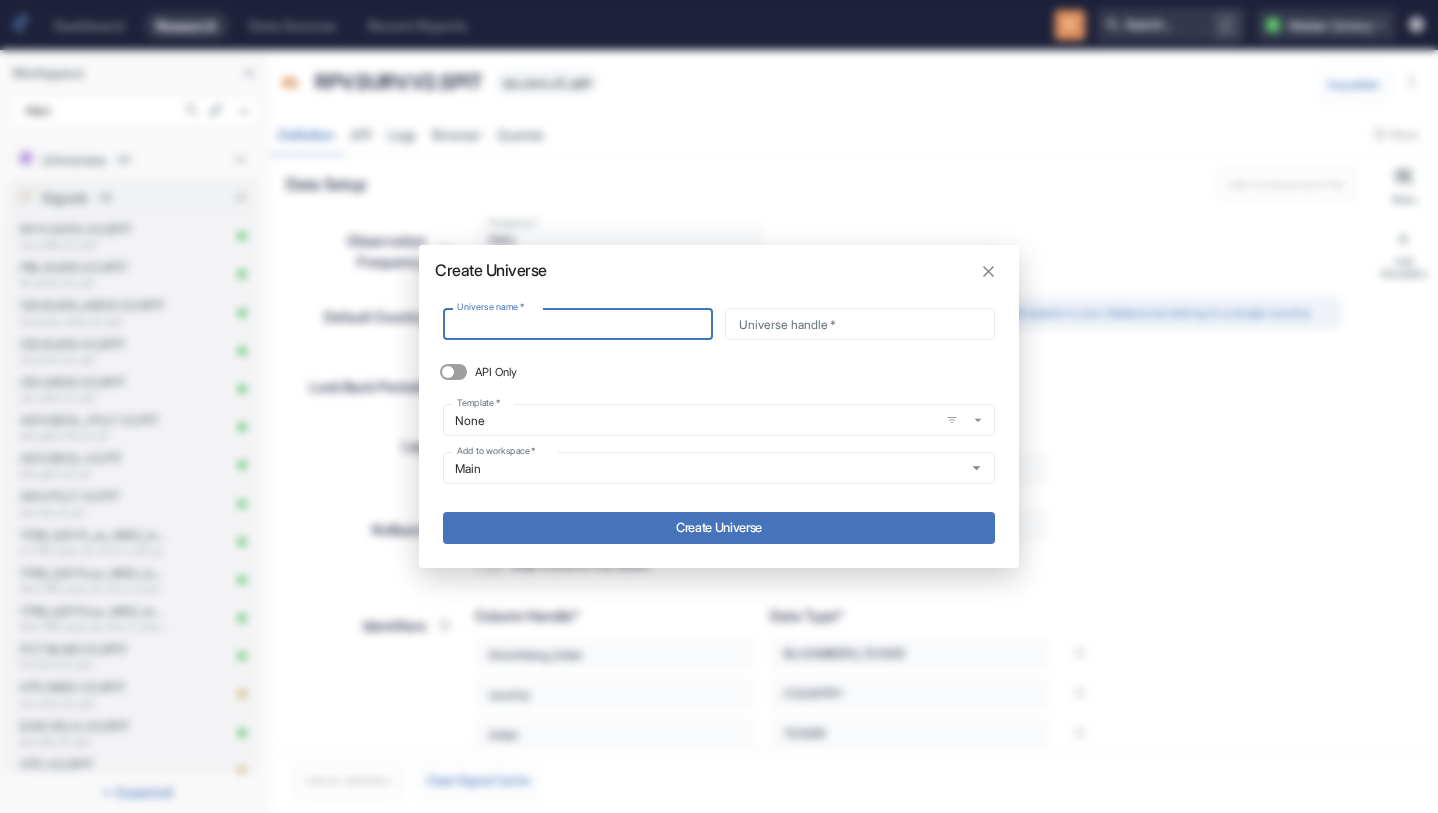 type on "RPV.SURV.V2.SPIT" 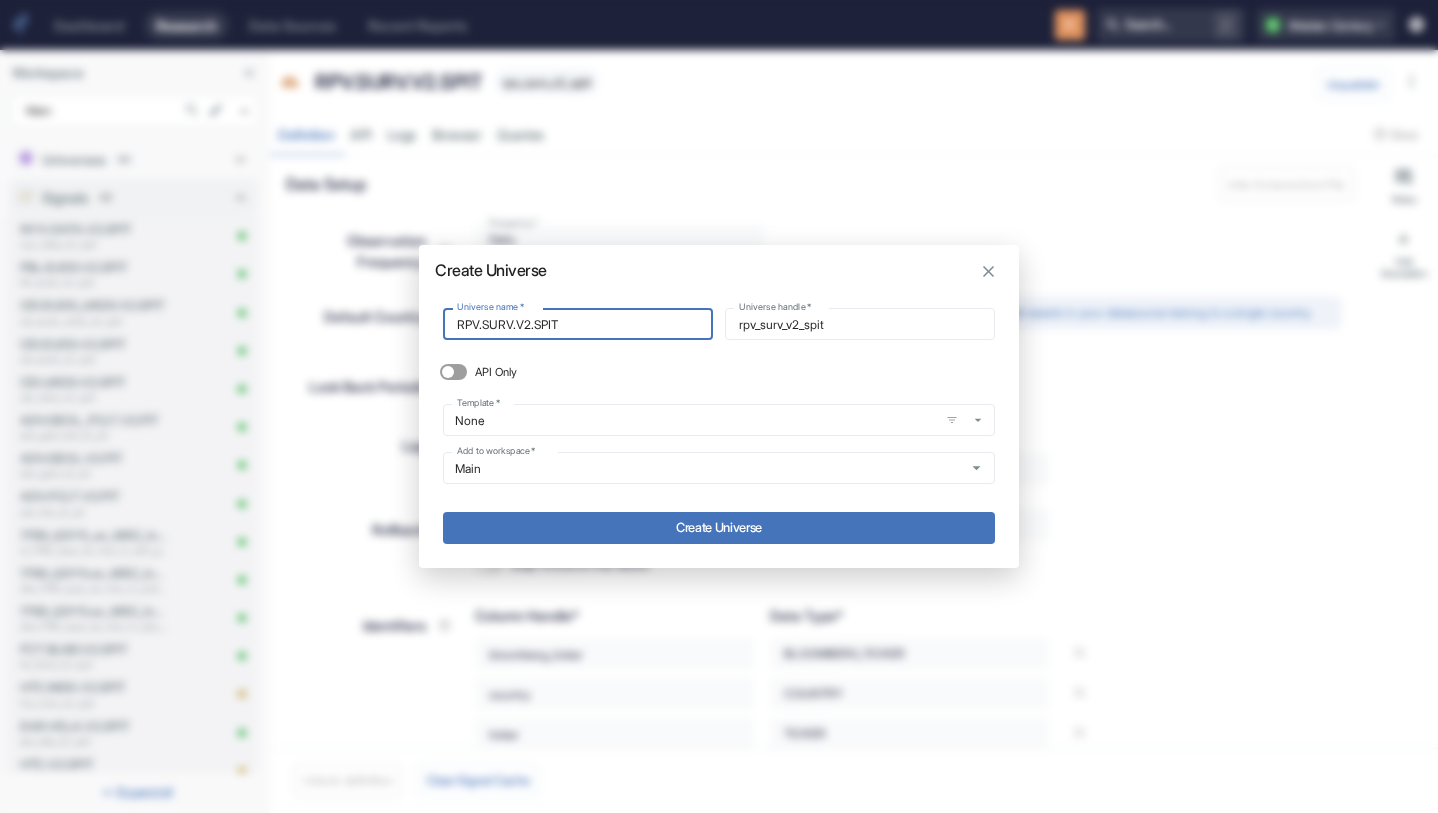 type on "RPV.SURV.V2.SPIT" 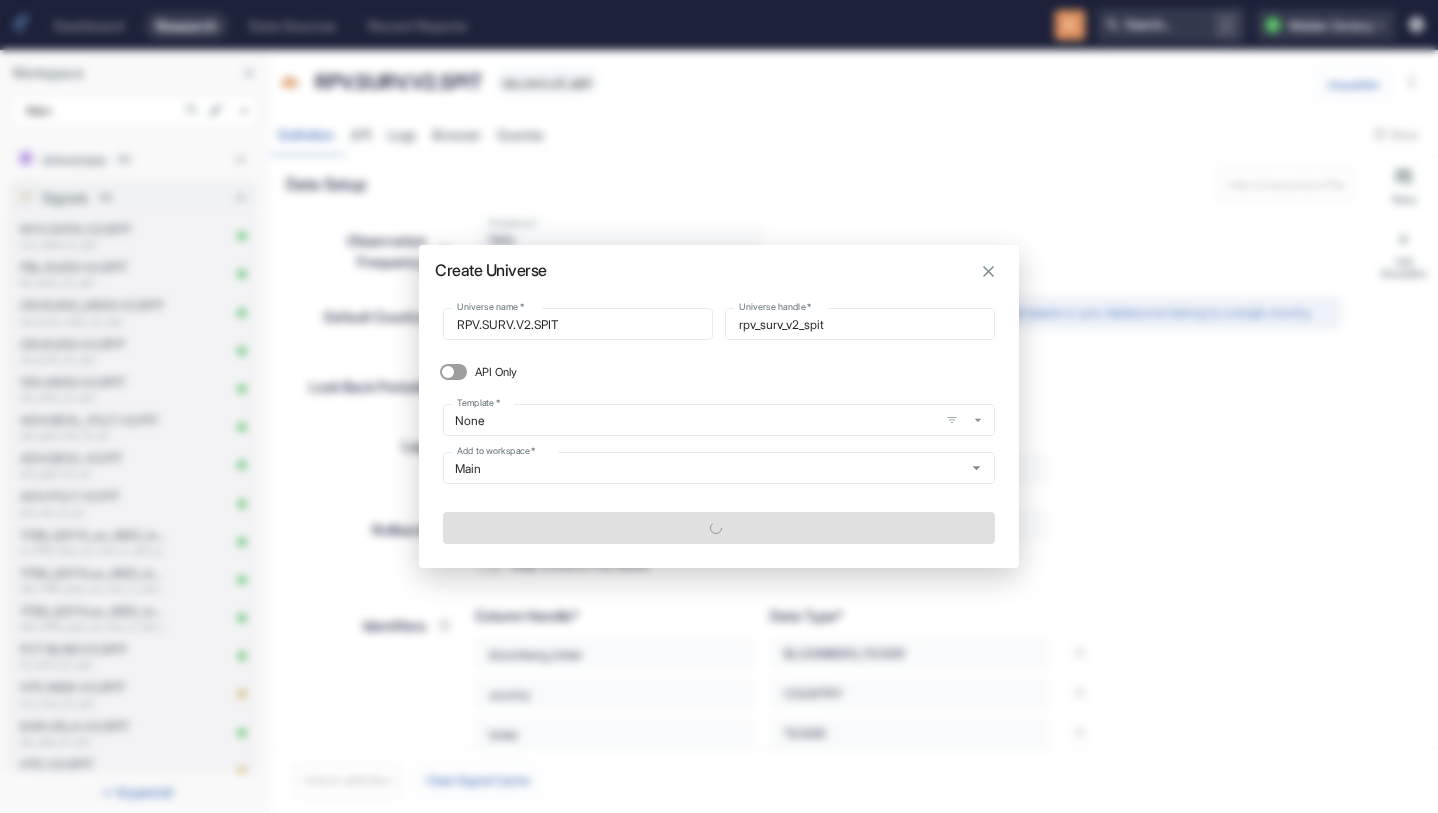 type on "x" 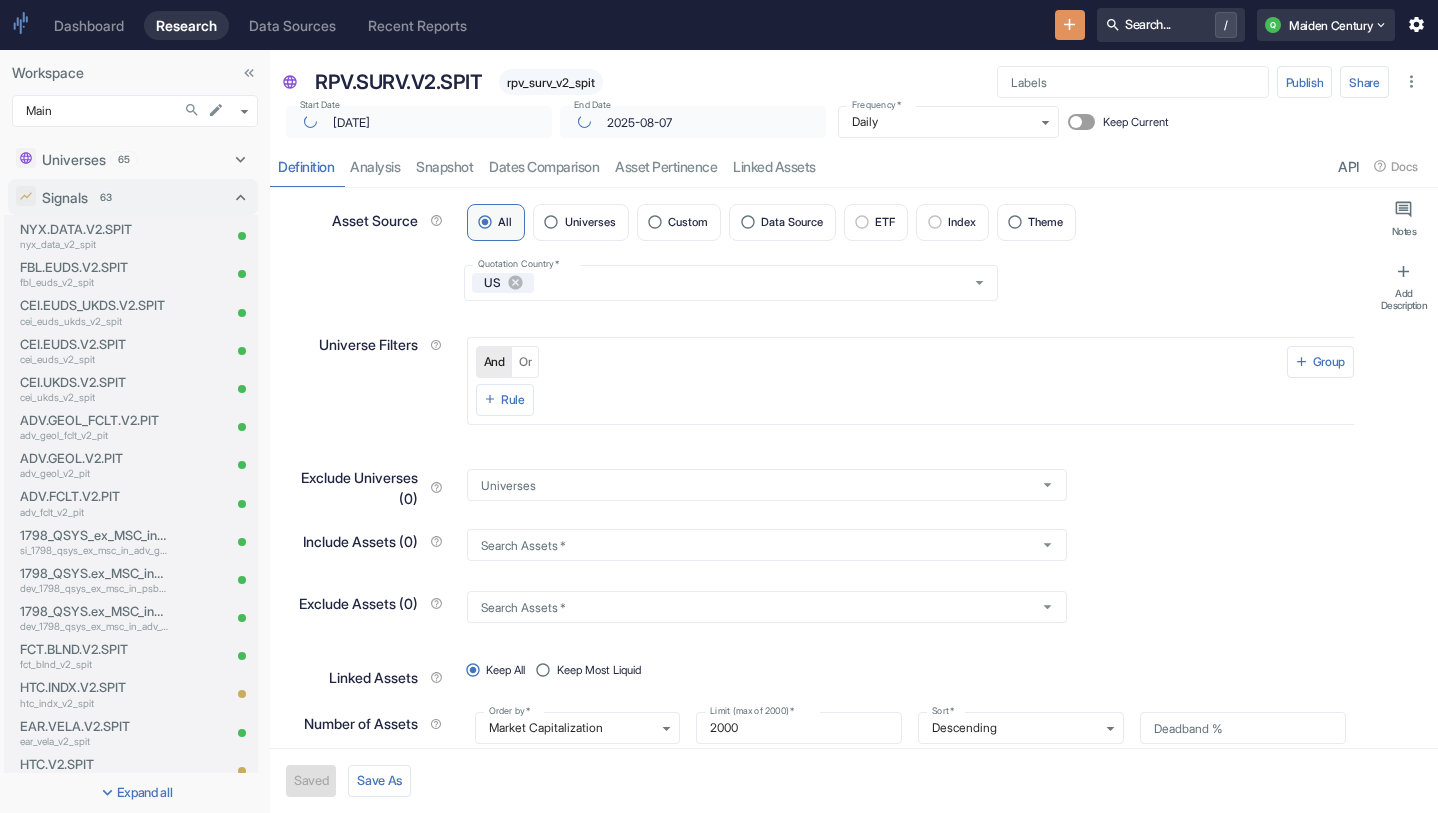 type on "2006-01-03" 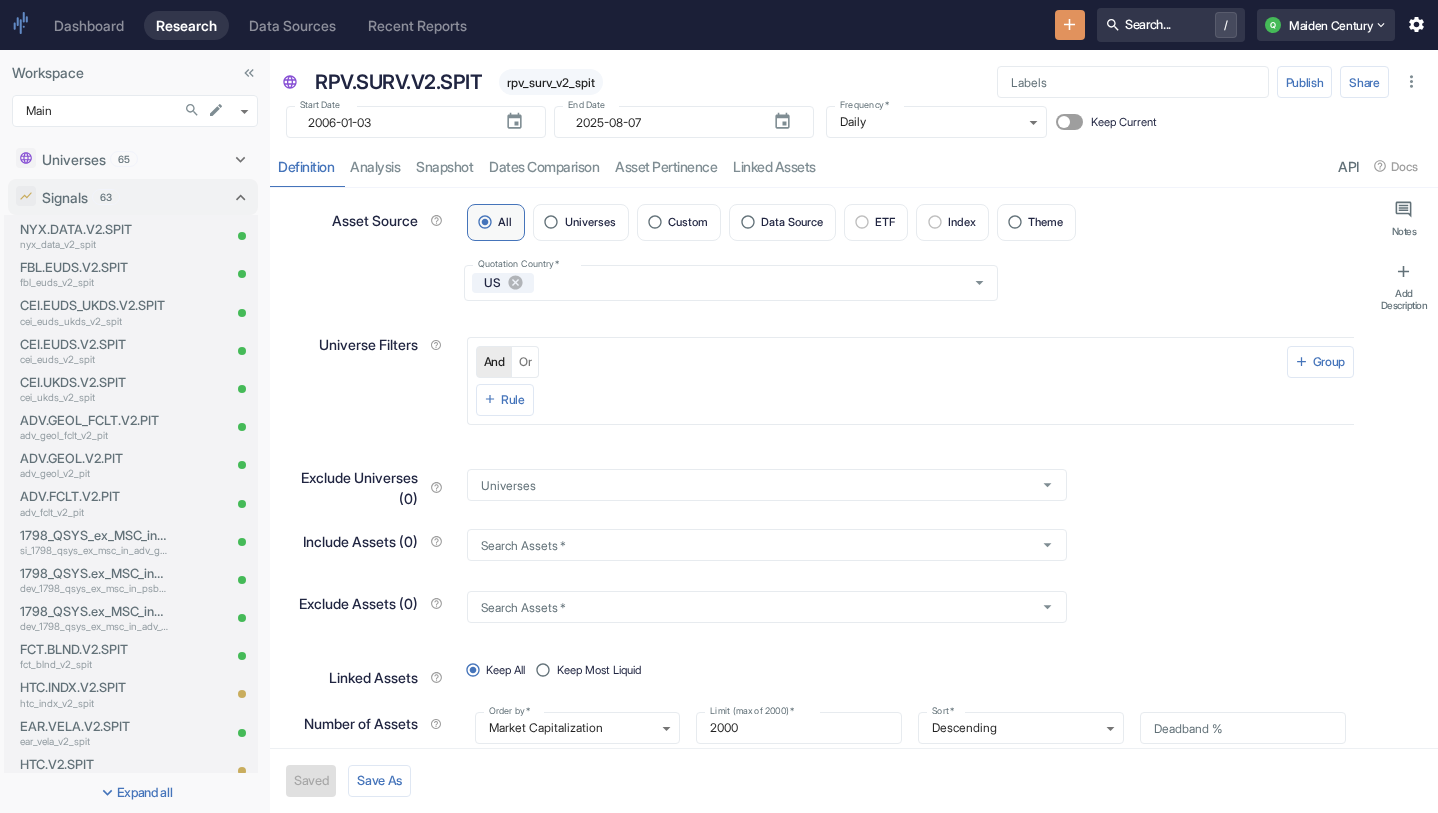 click 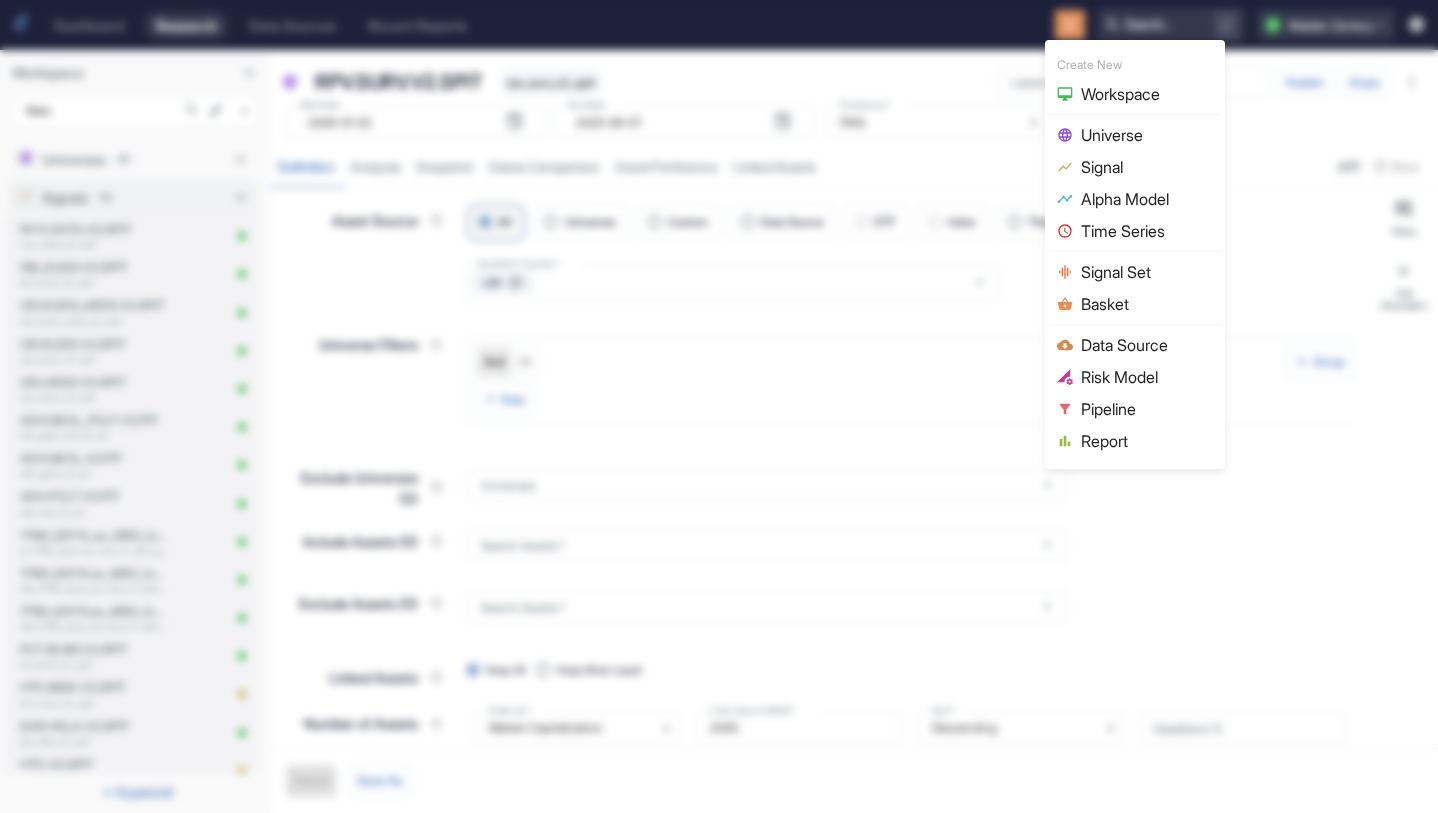 type on "x" 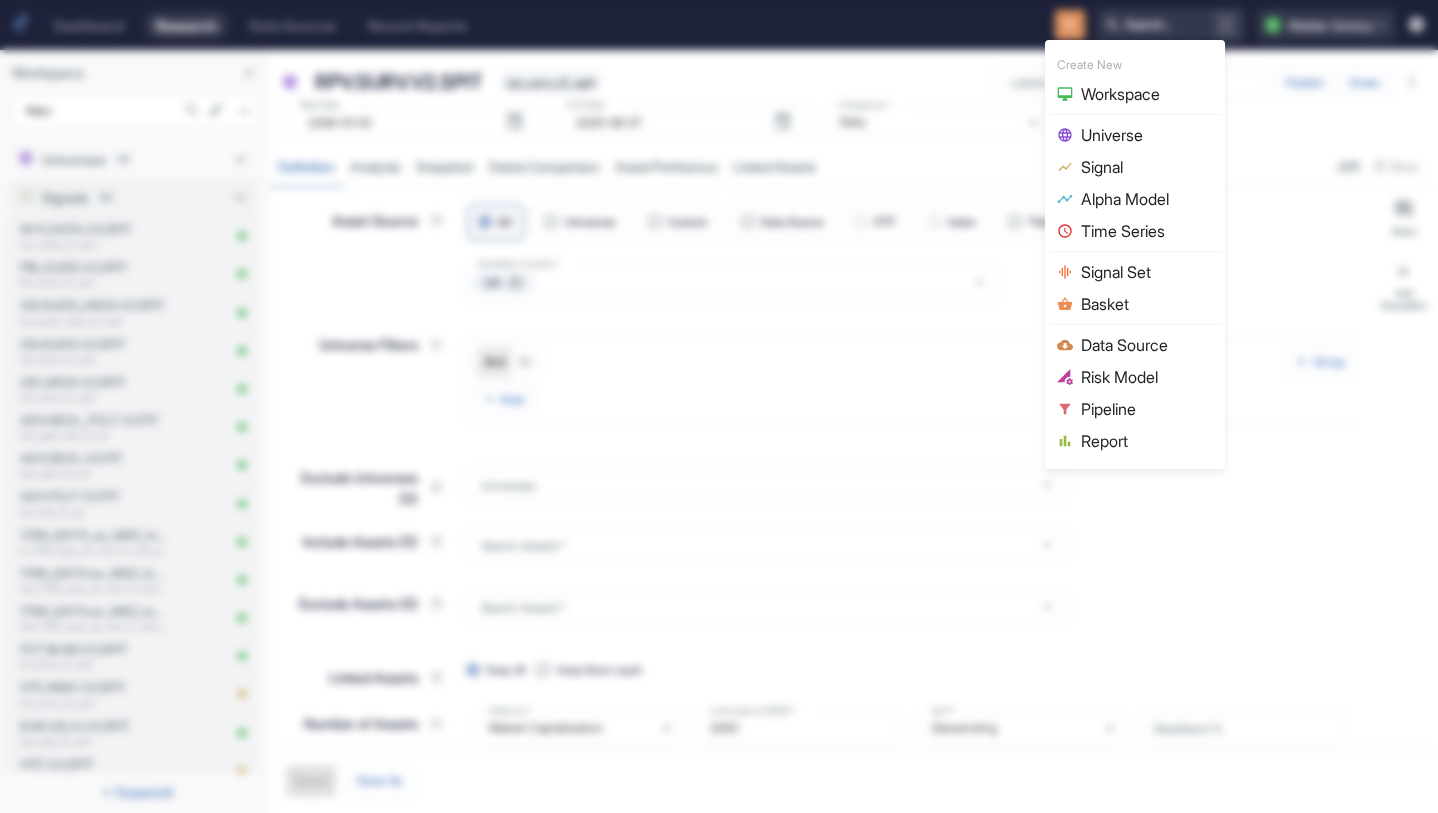 click on "Signal" at bounding box center [1147, 167] 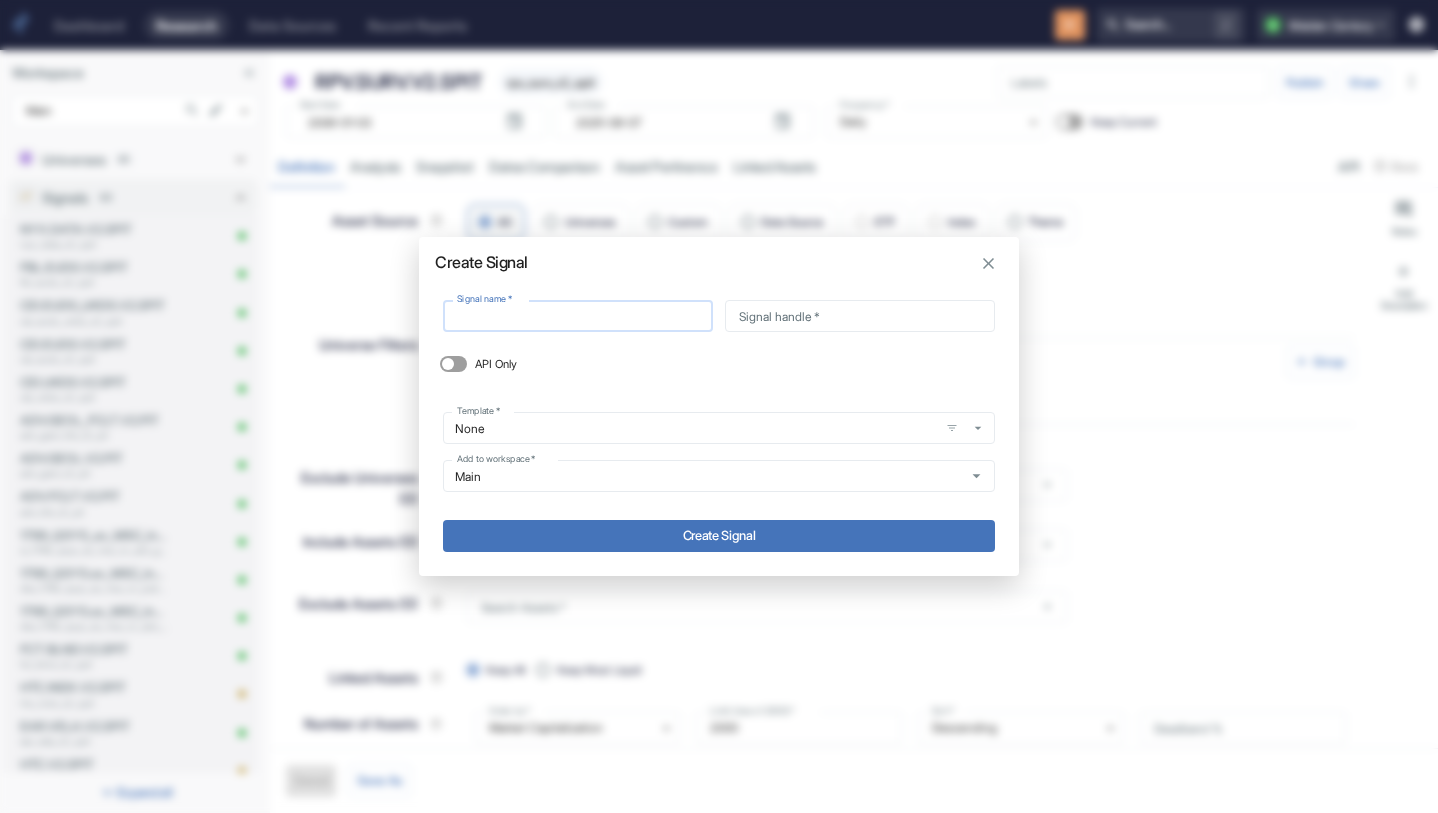 type on "RPV.SURV.V2.SPIT" 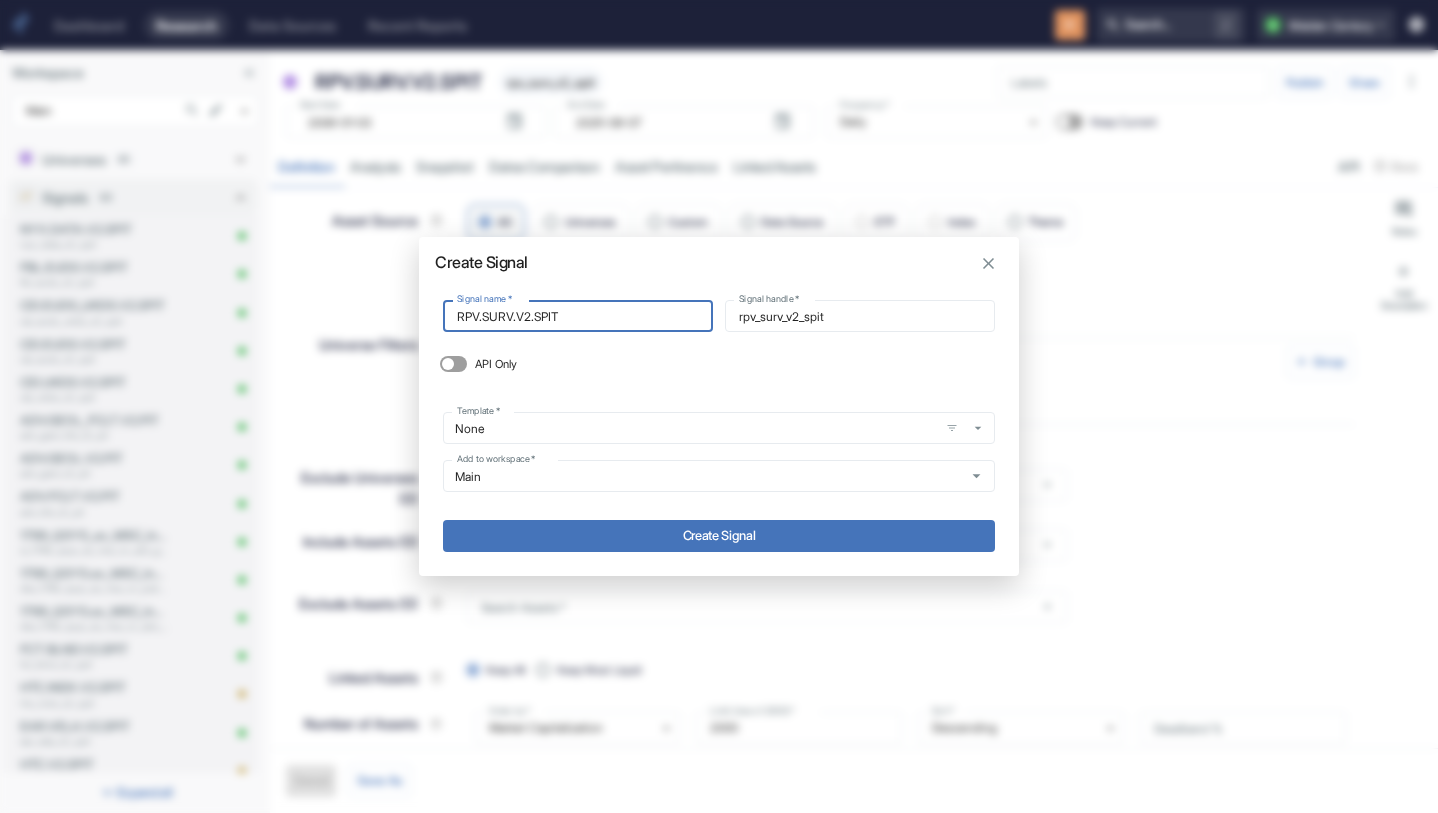 type on "RPV.SURV.V2.SPIT" 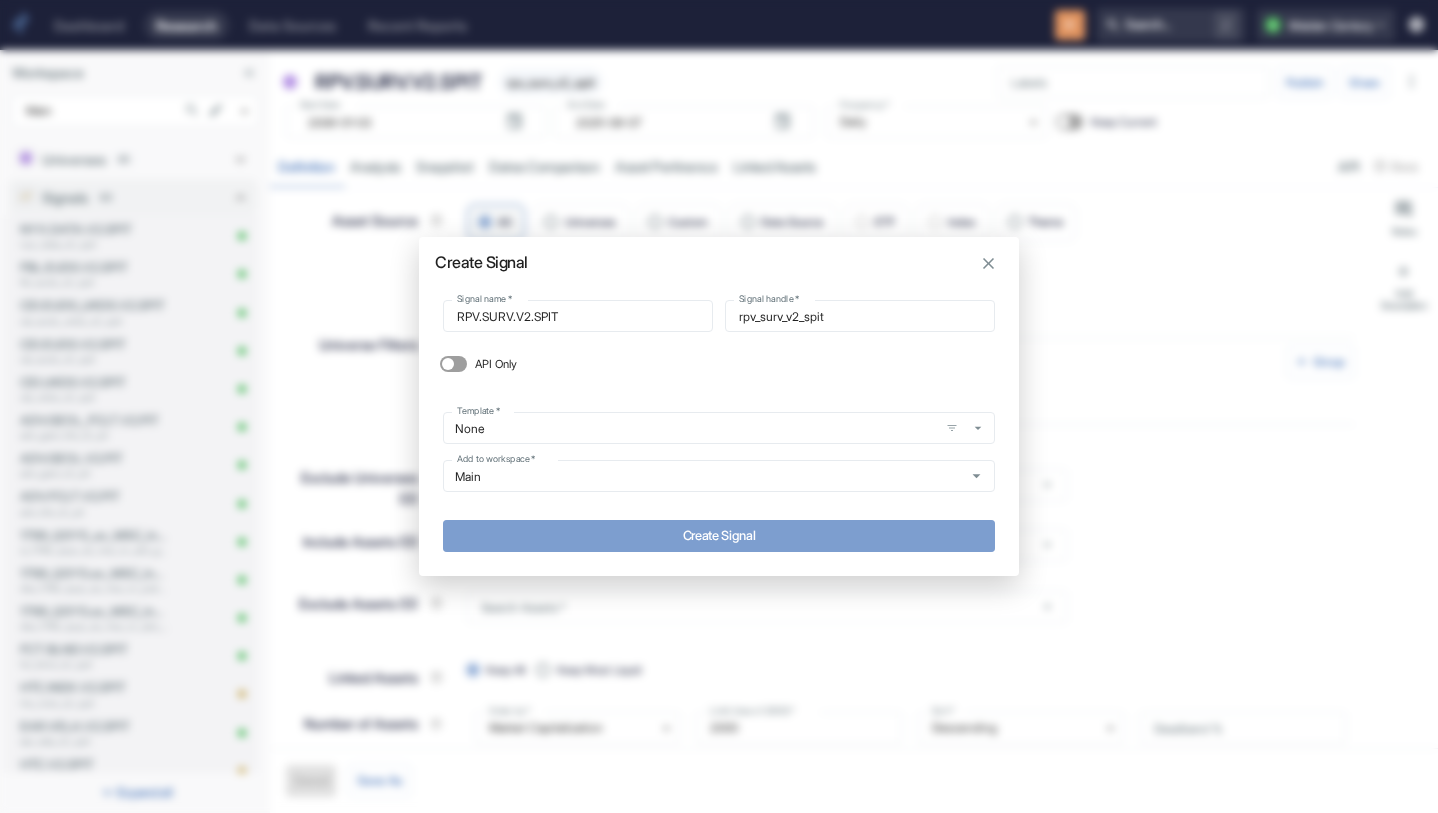 click on "Create Signal" at bounding box center [719, 536] 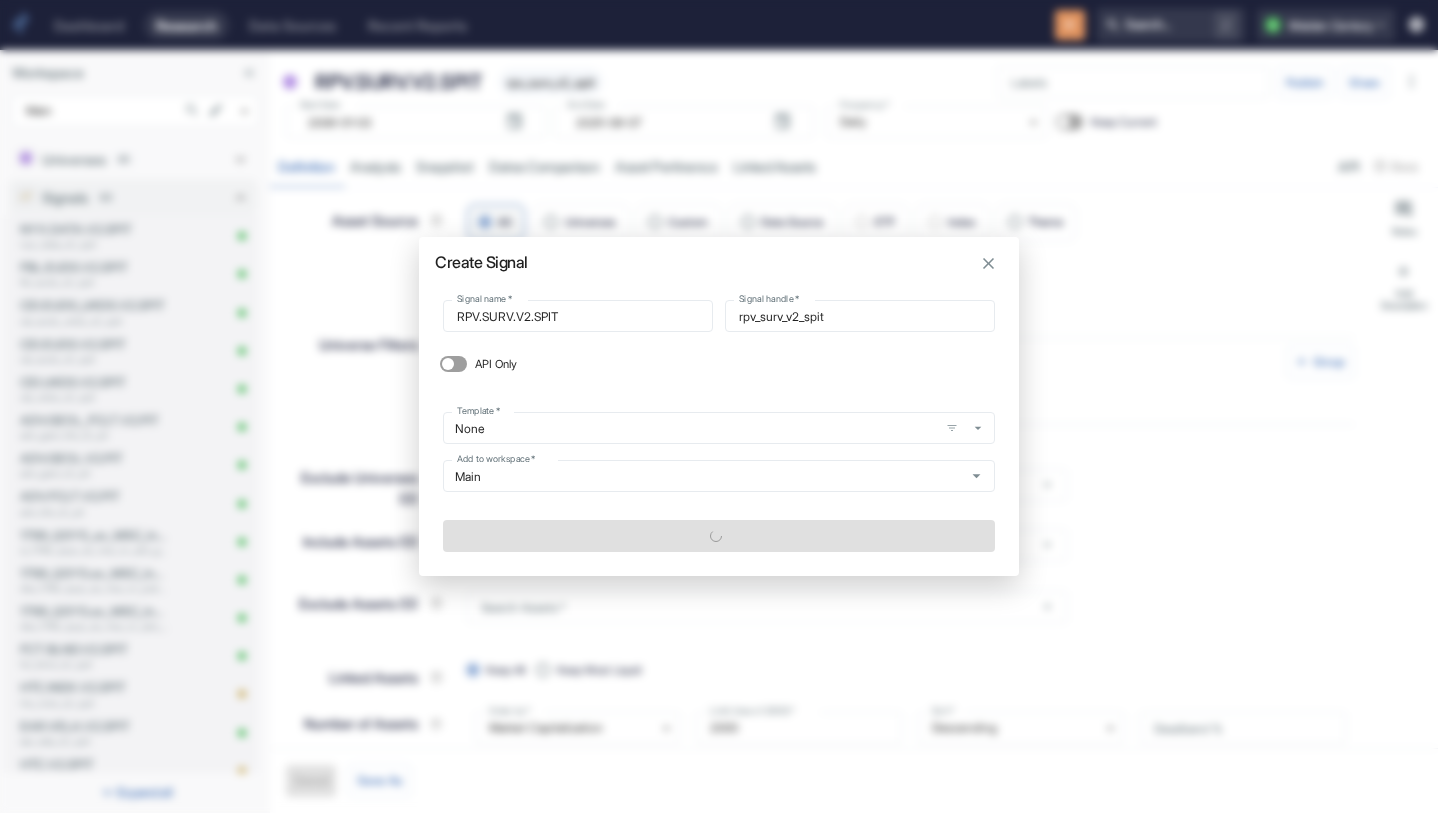 type on "x" 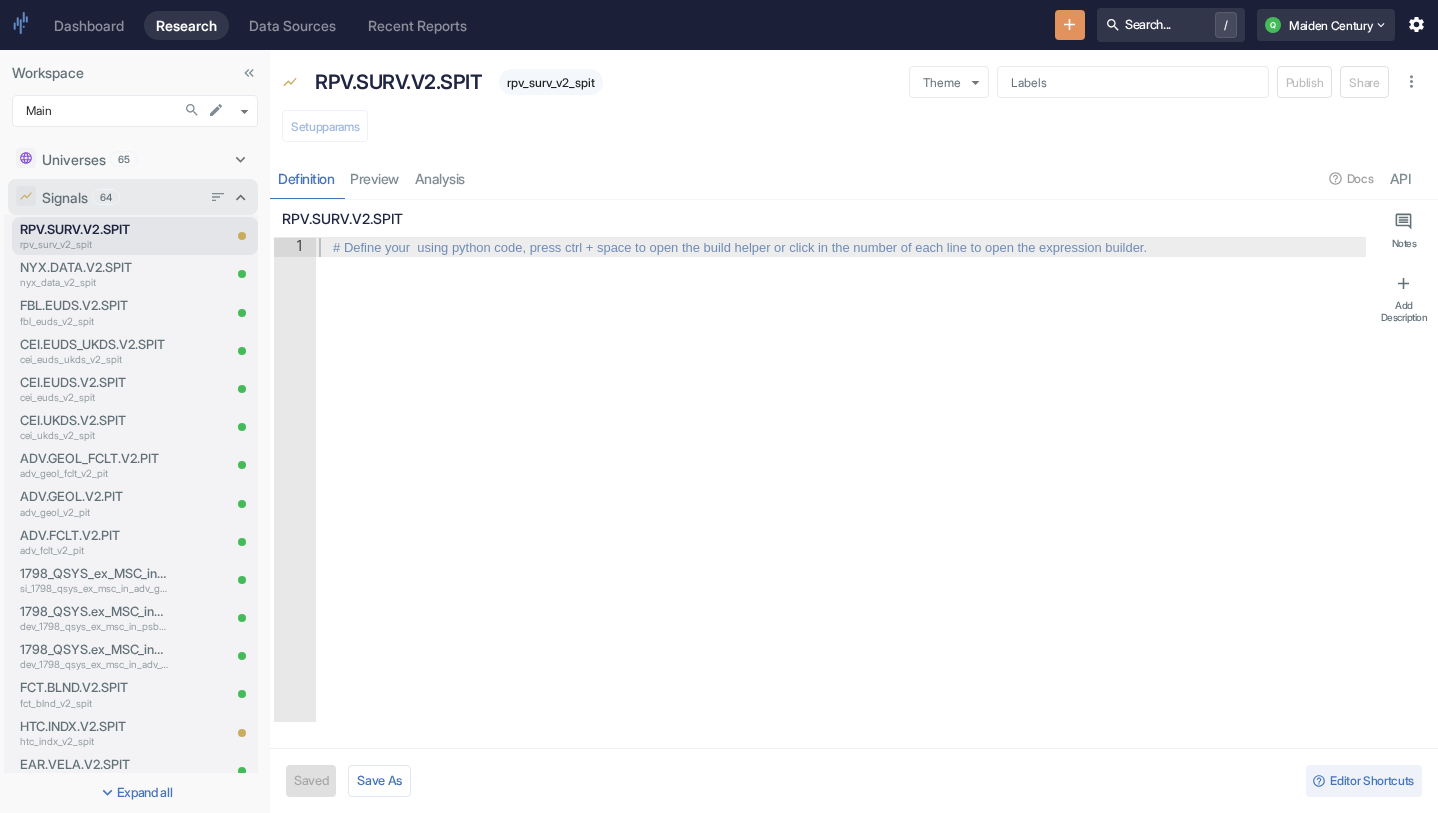 click on "Signals 64" at bounding box center [121, 197] 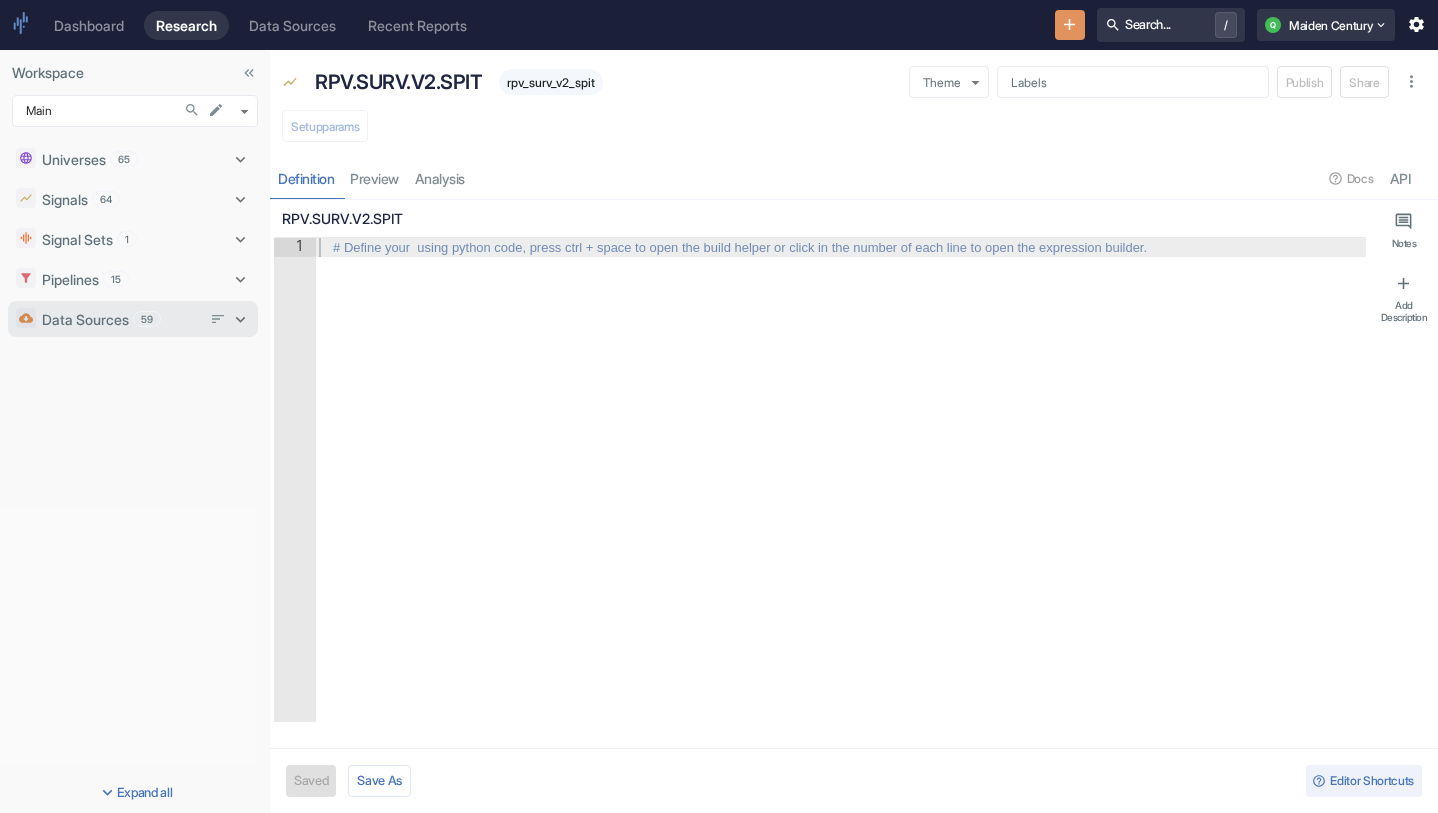 click on "59" at bounding box center (147, 319) 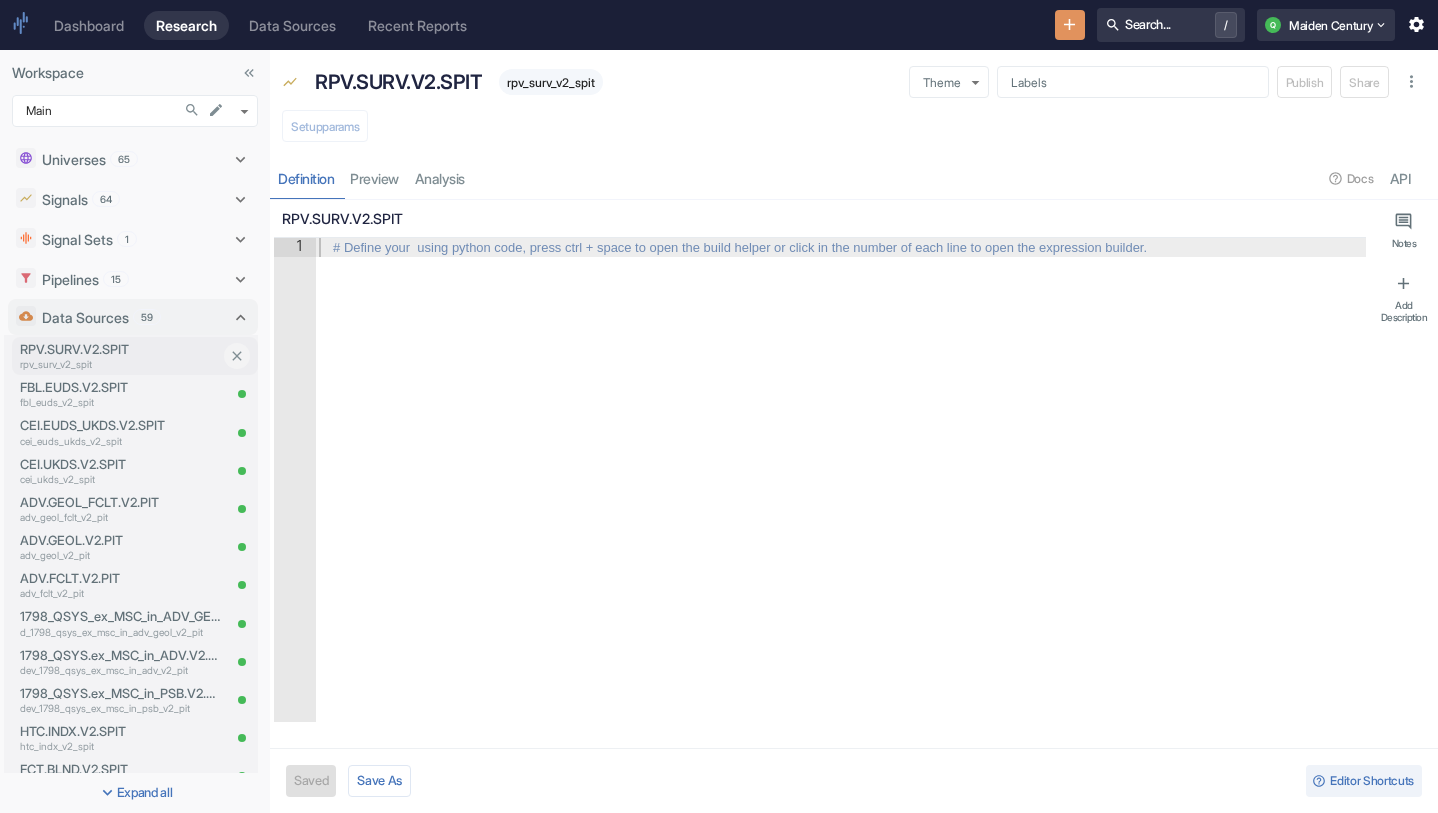 click on "RPV.SURV.V2.SPIT" at bounding box center (120, 349) 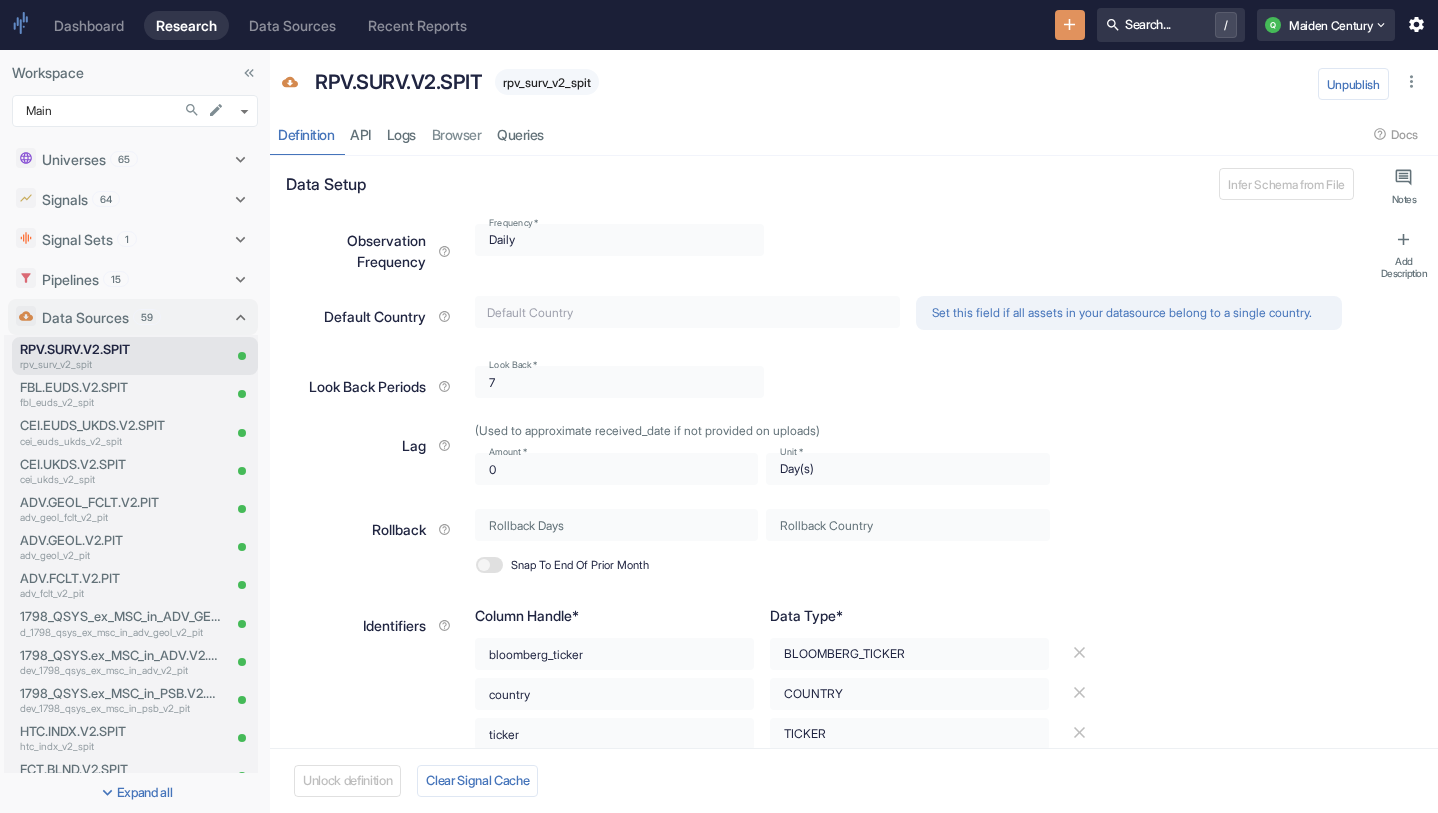type on "x" 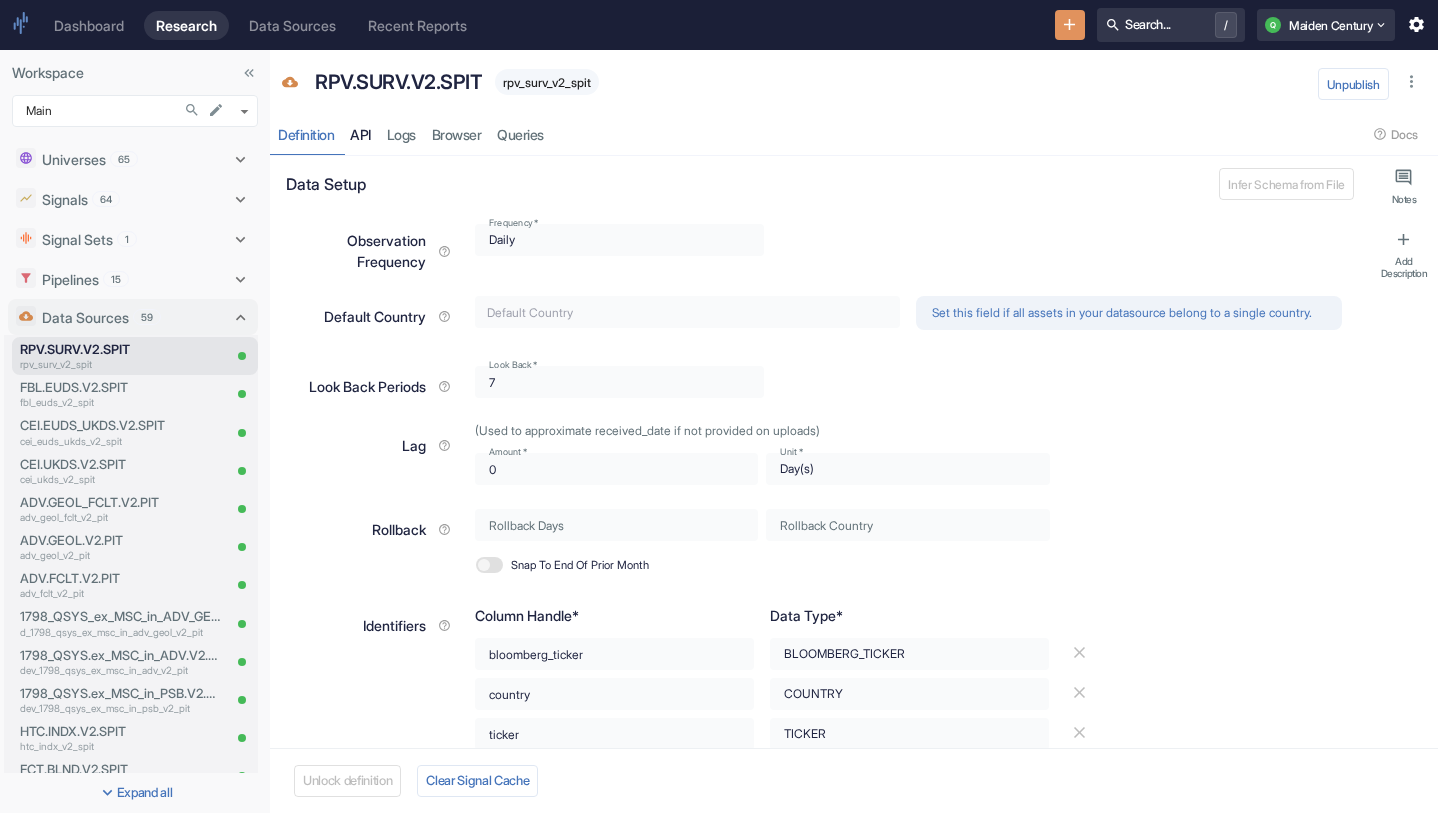 click on "API" at bounding box center (360, 134) 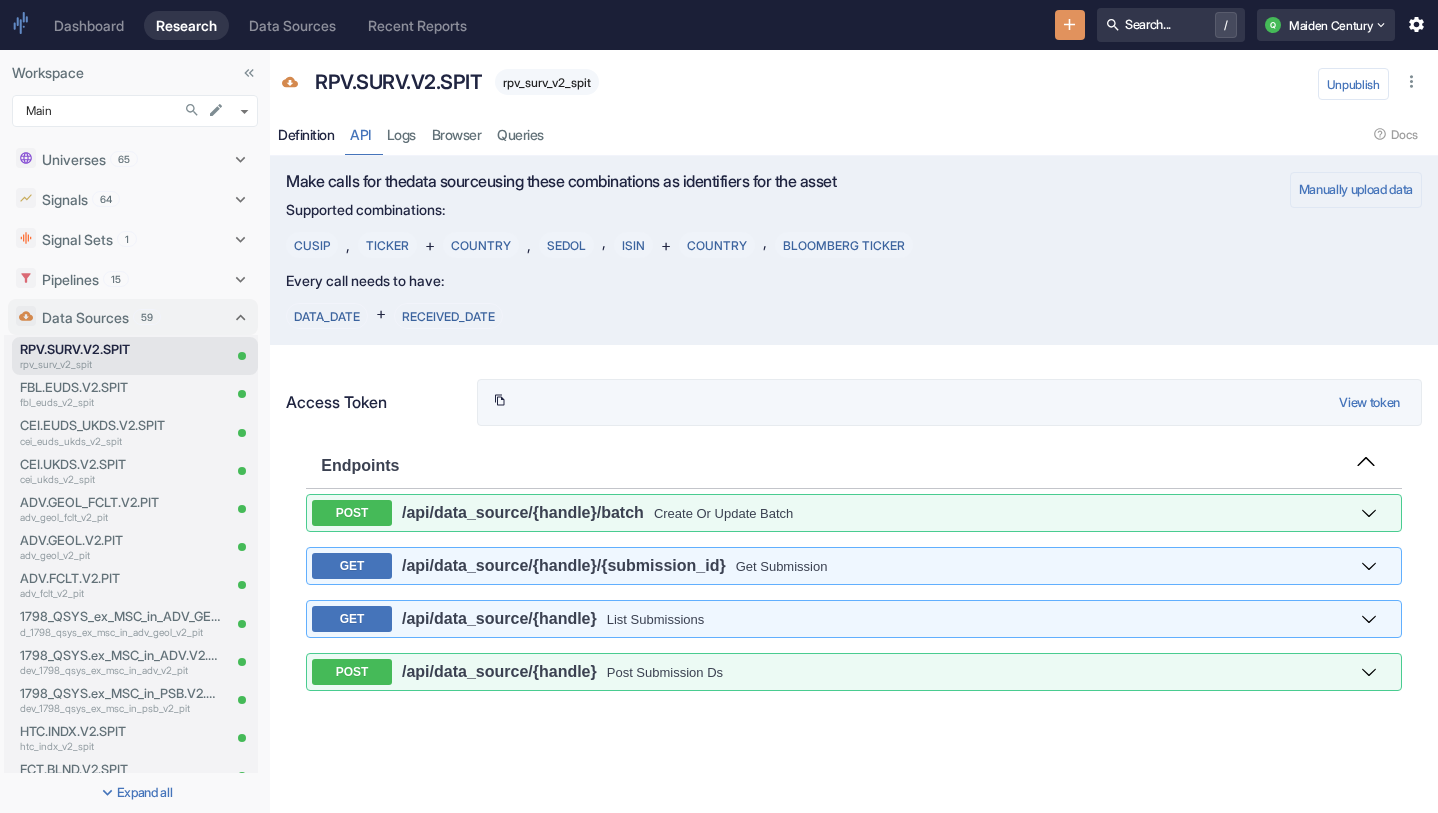 click on "Definition" at bounding box center (306, 135) 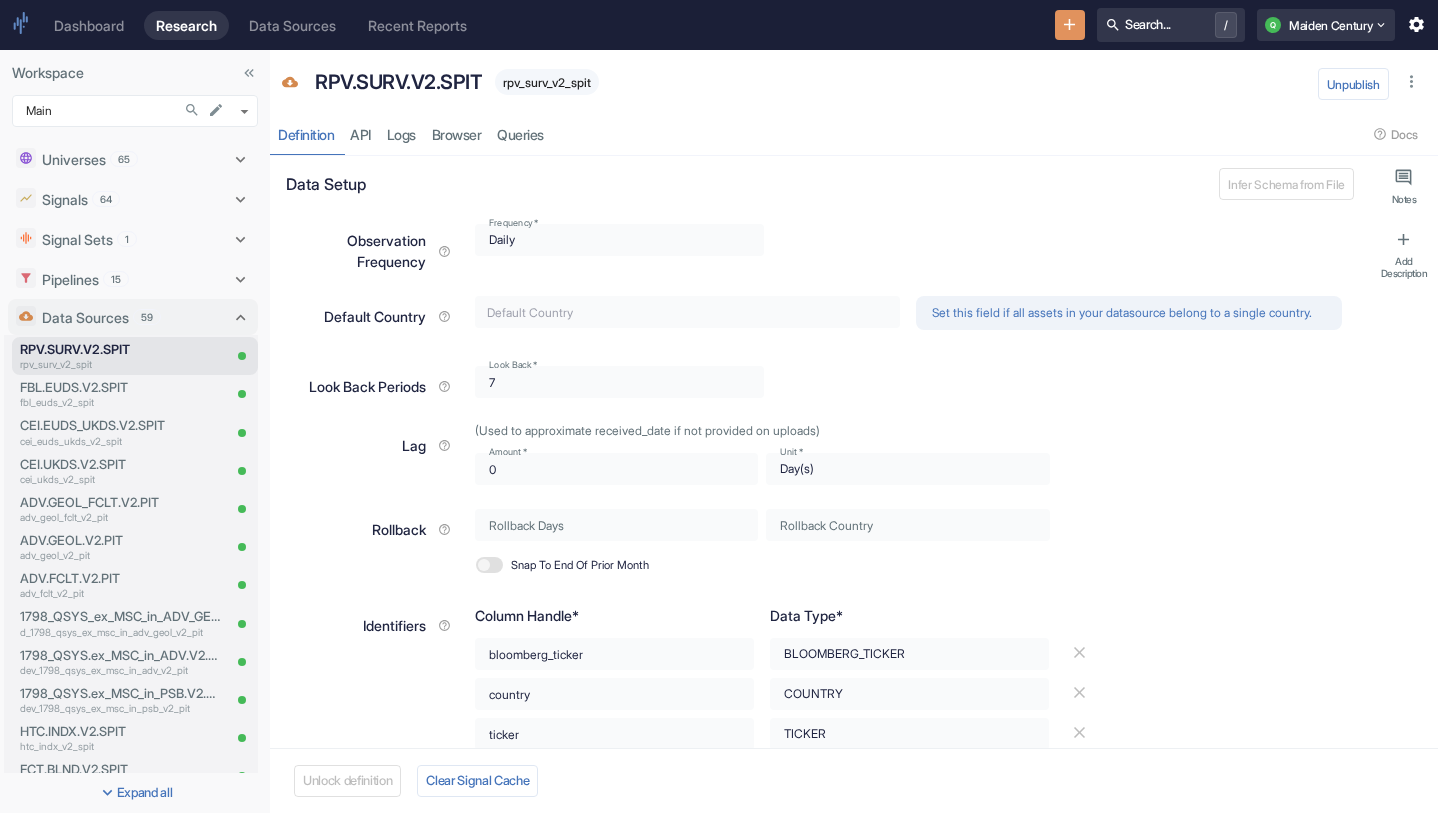 click on "rpv_surv_v2_spit" at bounding box center (547, 82) 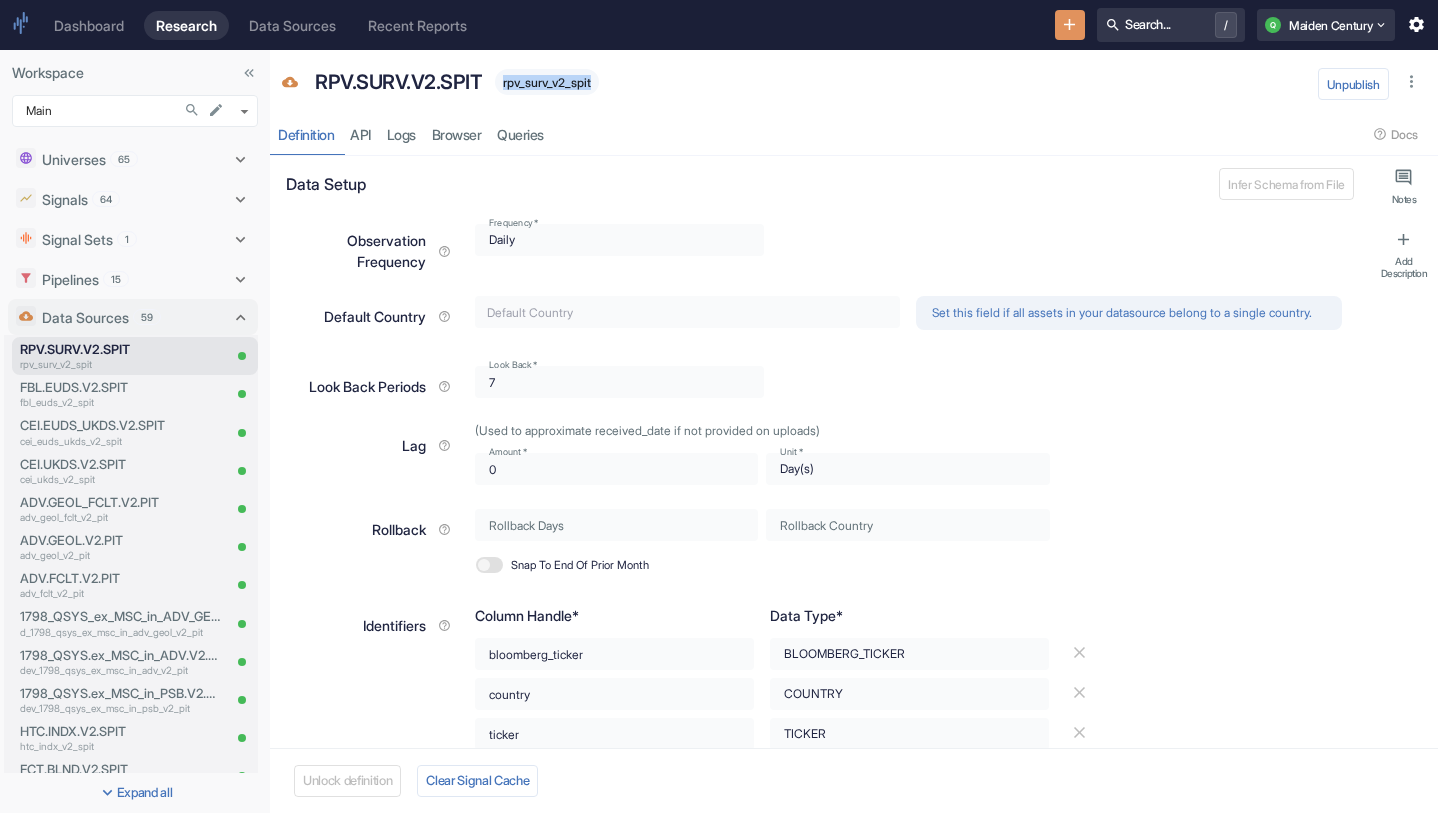 click on "rpv_surv_v2_spit" at bounding box center [547, 82] 